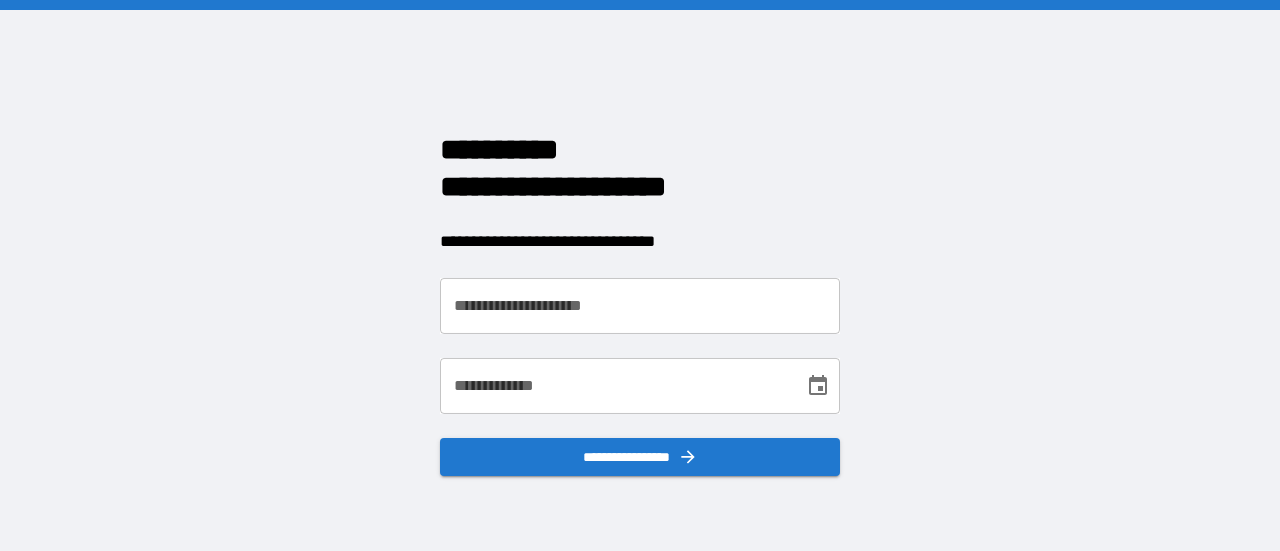 scroll, scrollTop: 0, scrollLeft: 0, axis: both 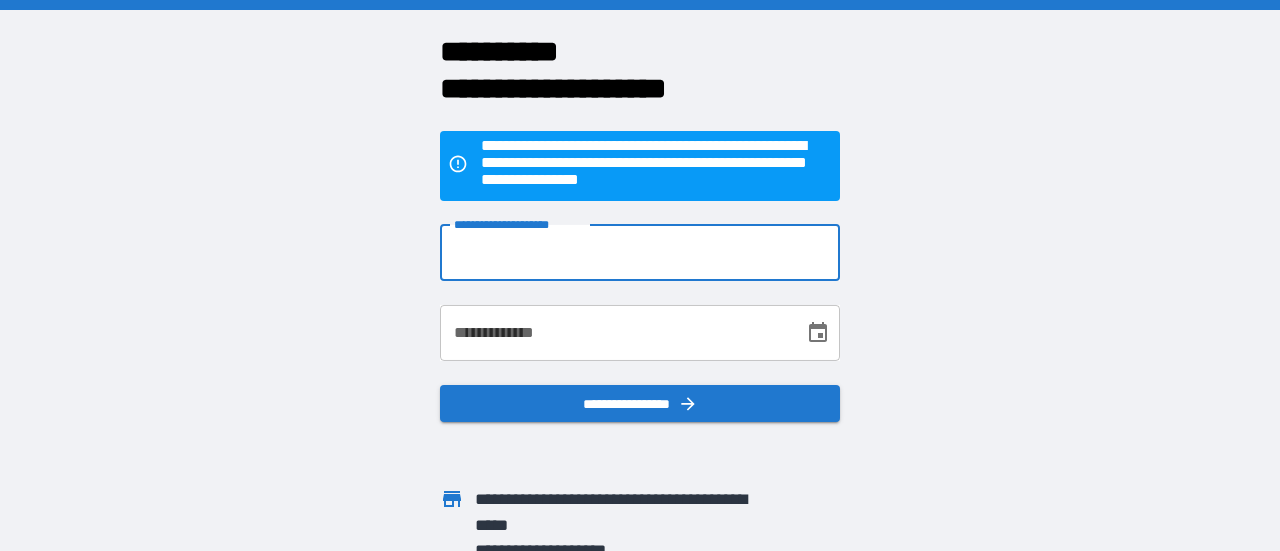 click on "**********" at bounding box center [640, 253] 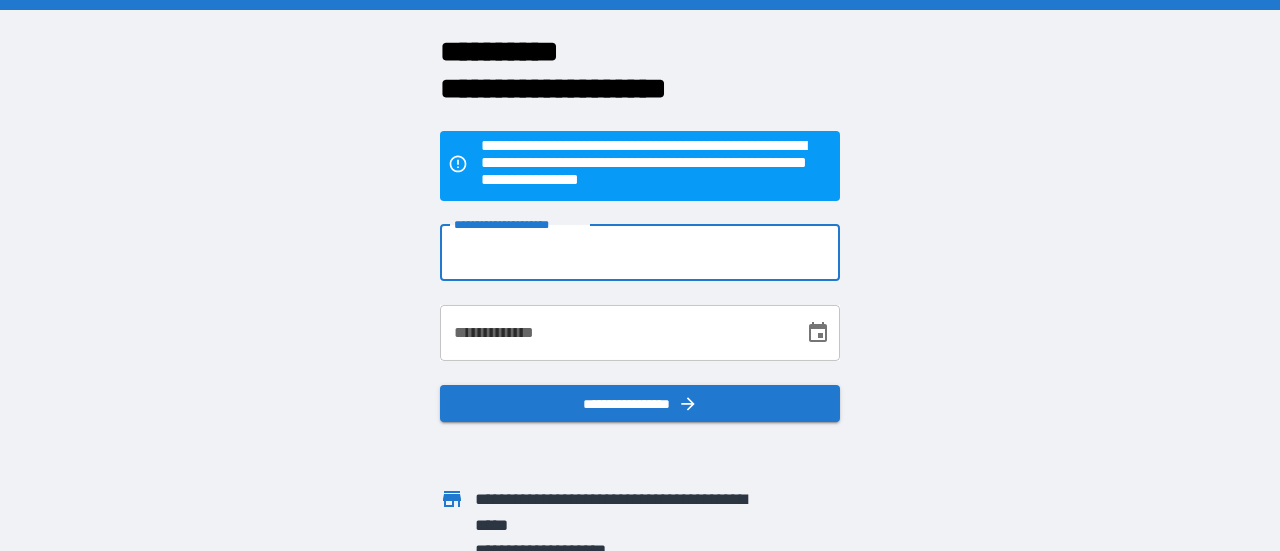 type on "**********" 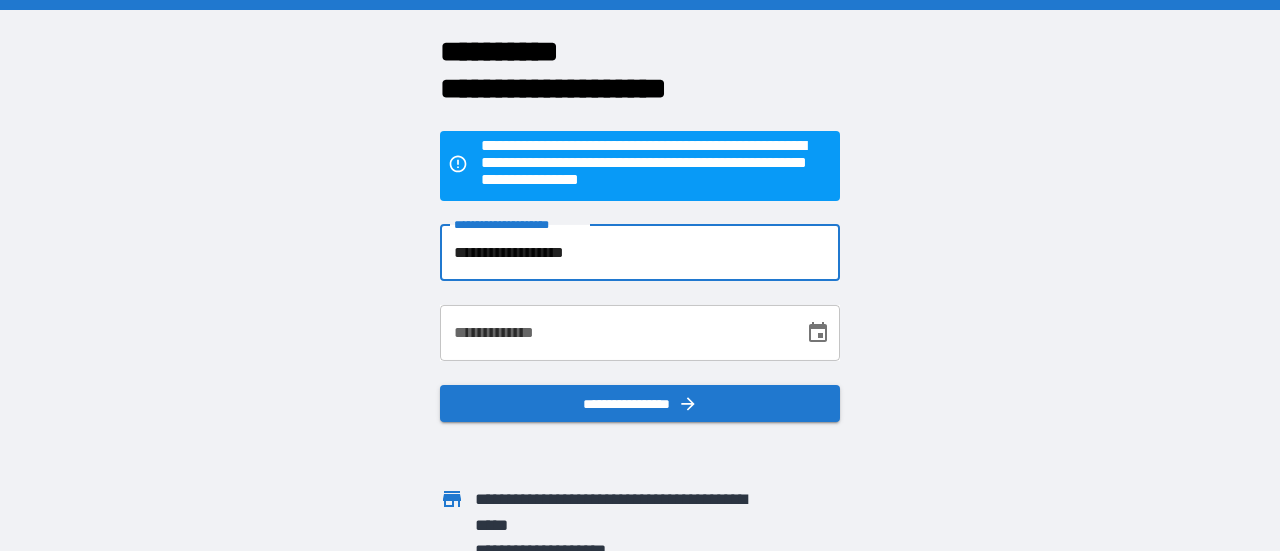 click on "**********" at bounding box center [615, 333] 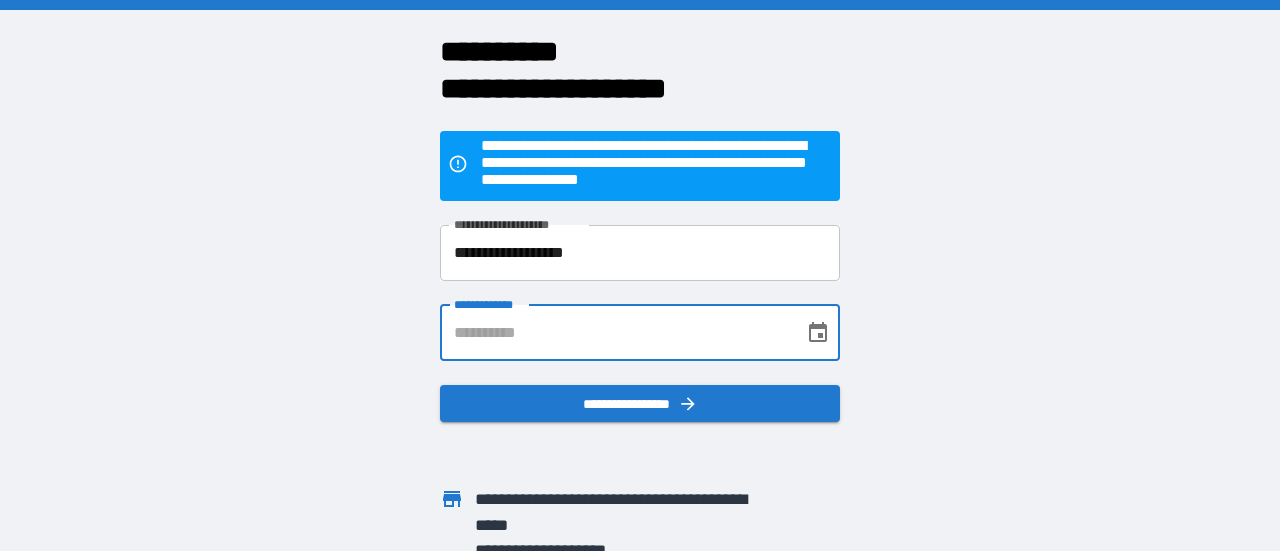 type on "**********" 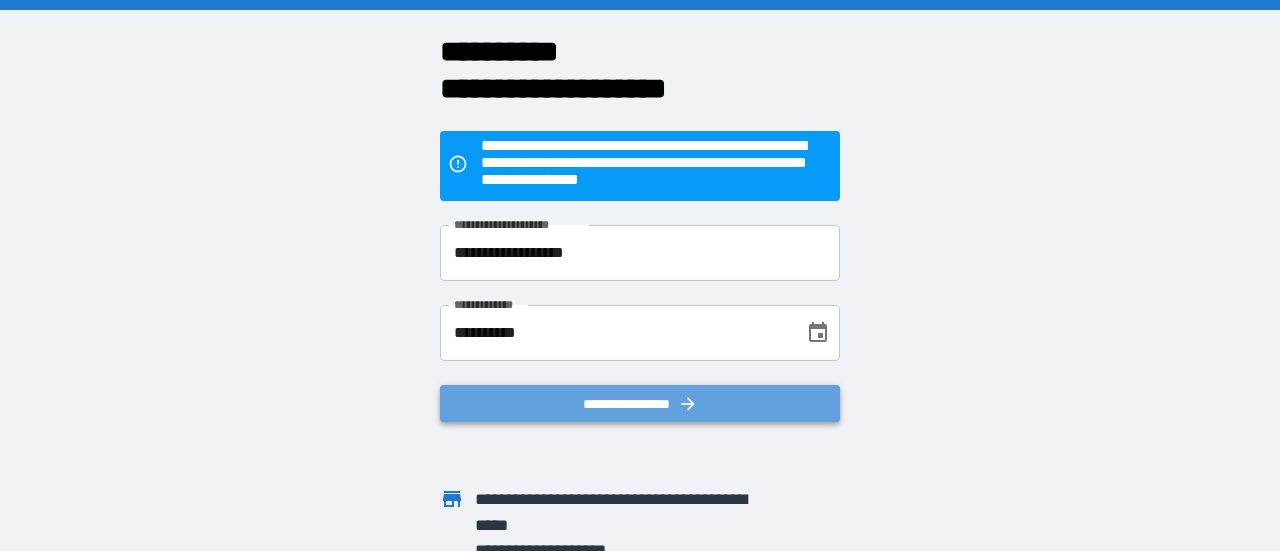 click on "**********" at bounding box center (640, 404) 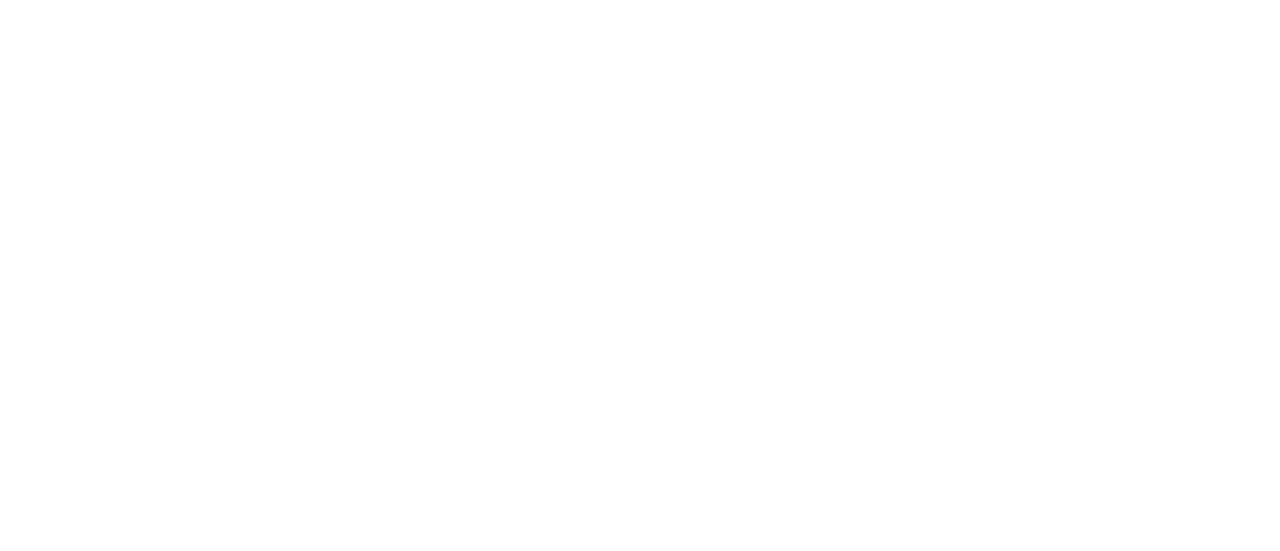 scroll, scrollTop: 0, scrollLeft: 0, axis: both 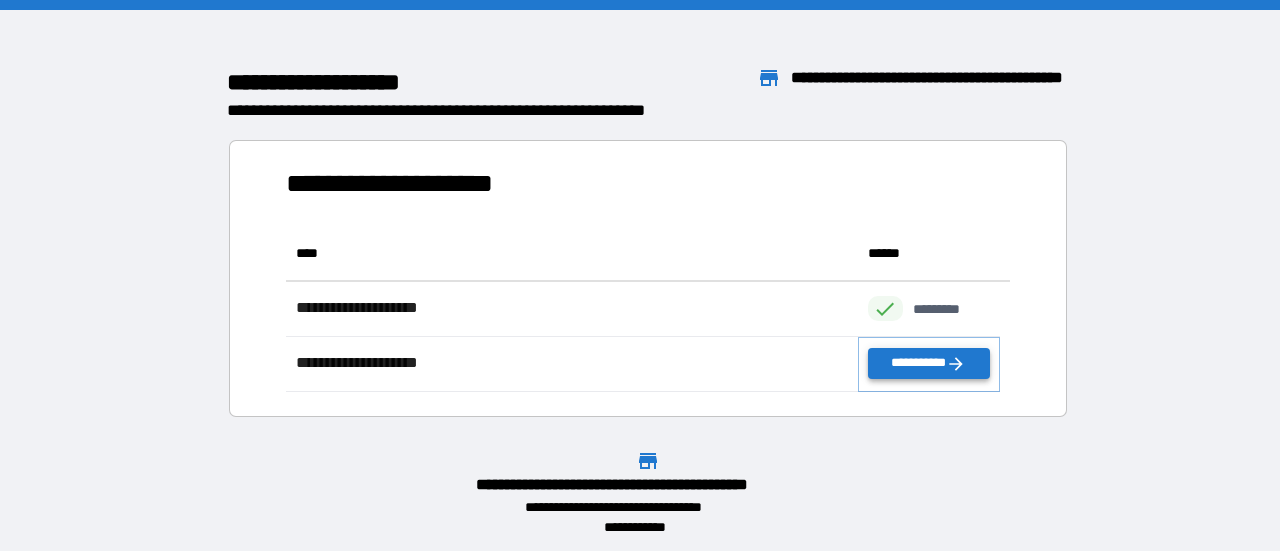 click on "**********" at bounding box center (929, 363) 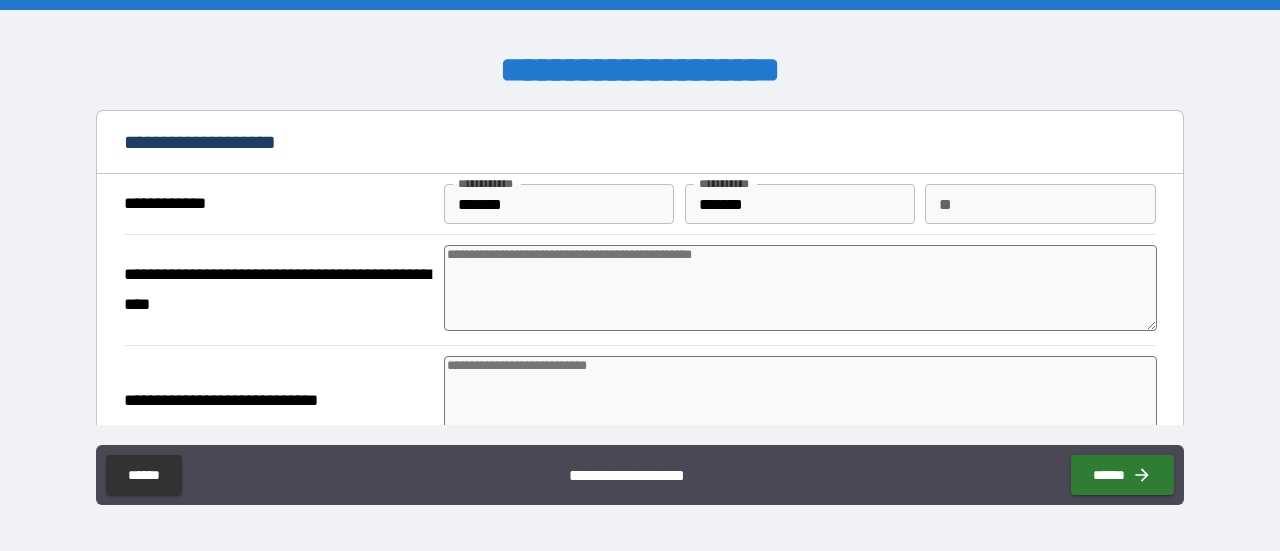 type on "*" 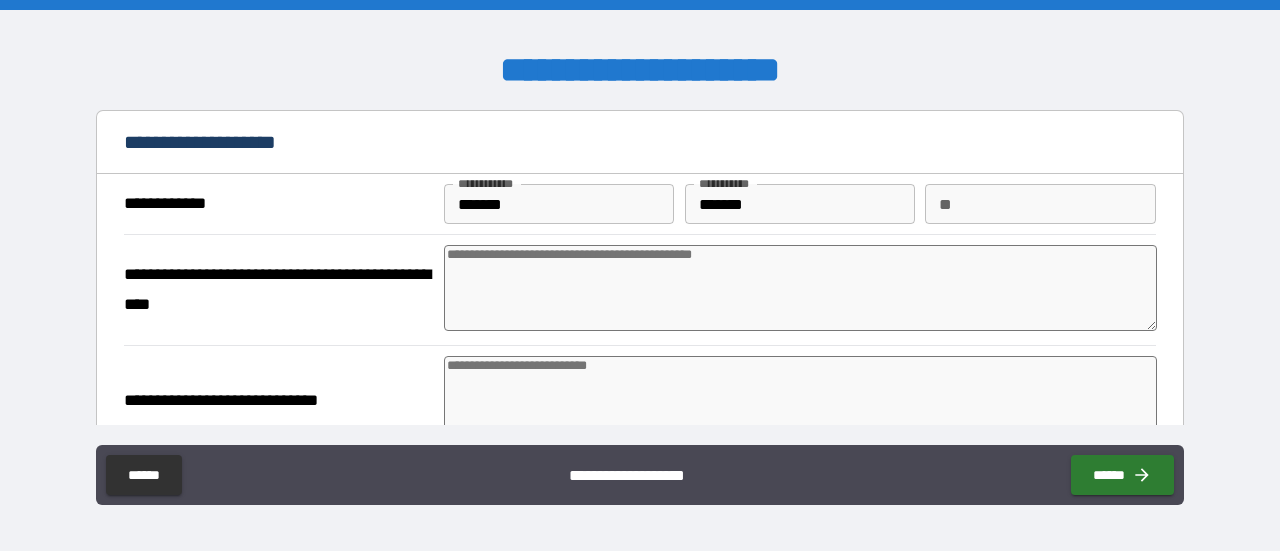 type on "*" 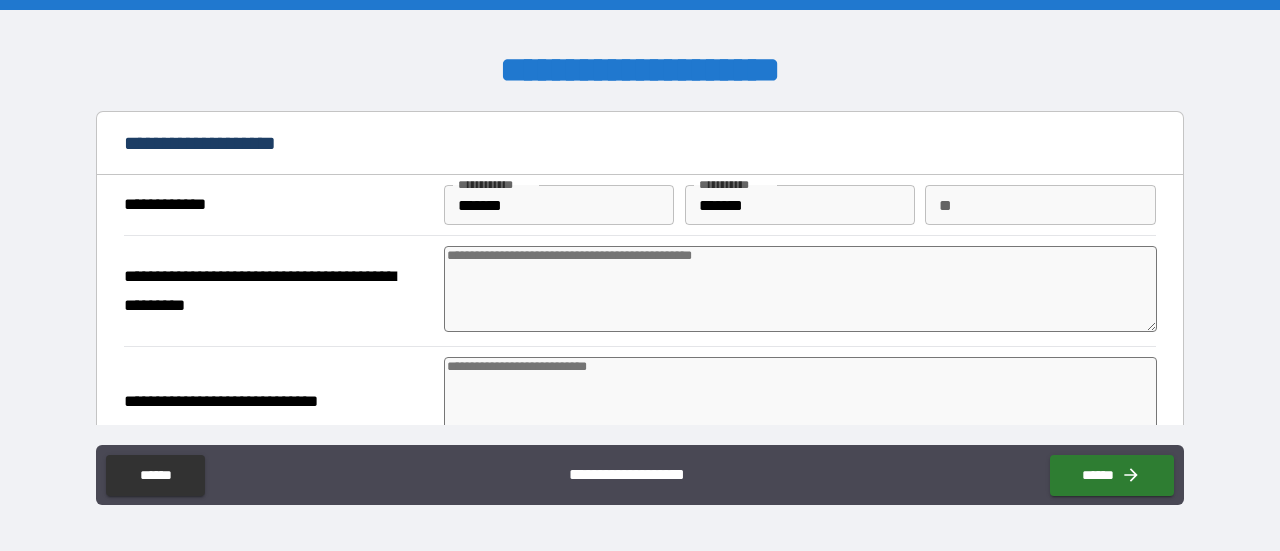 click at bounding box center [800, 400] 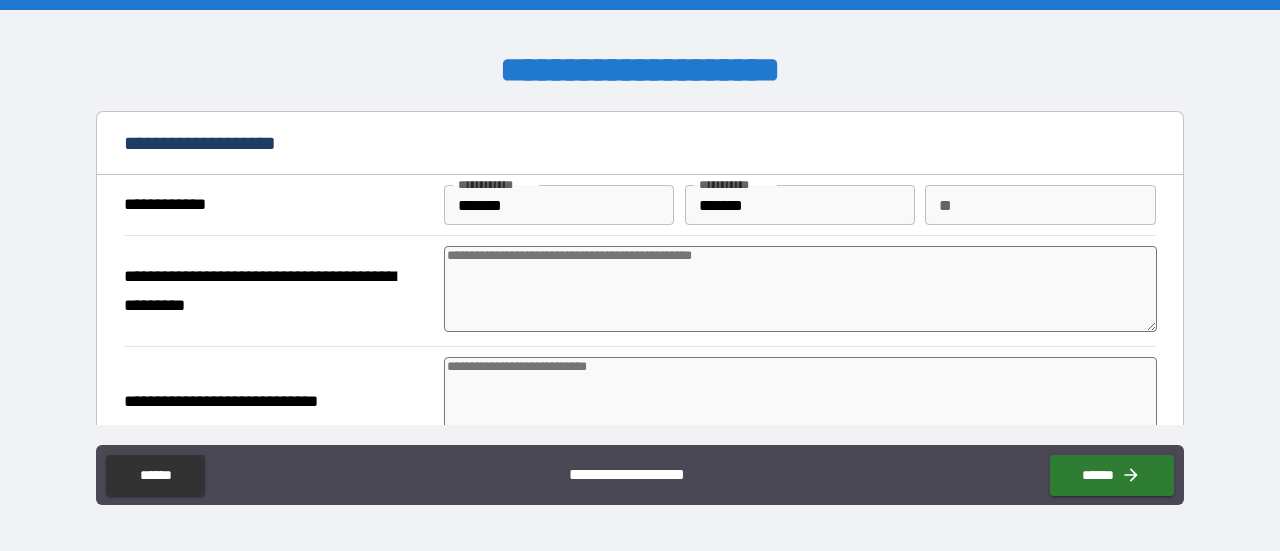 type on "*" 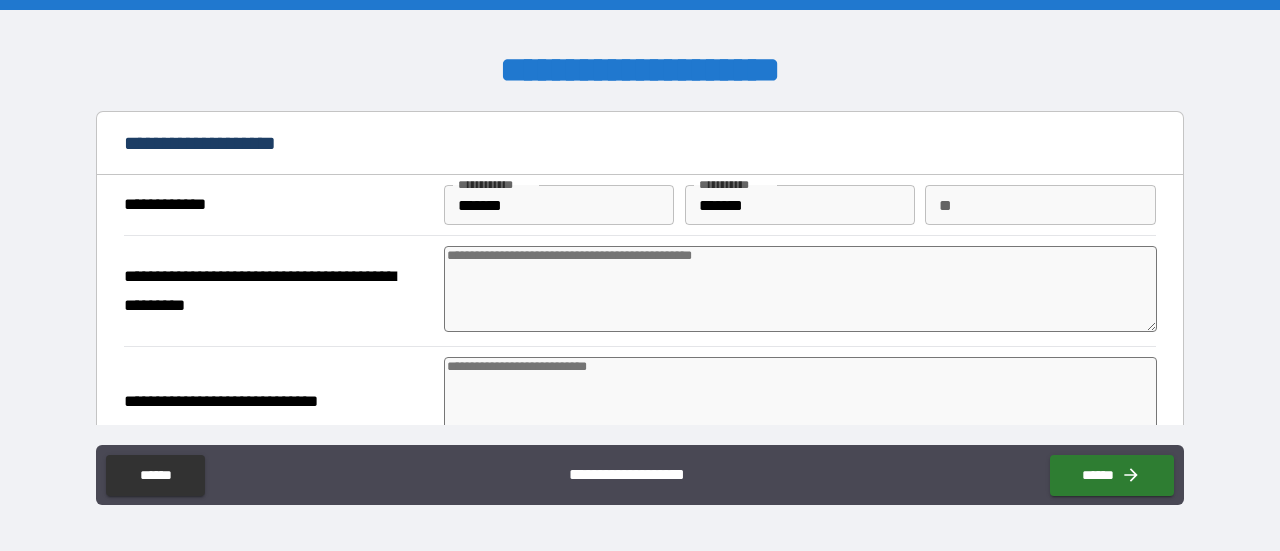 type on "*" 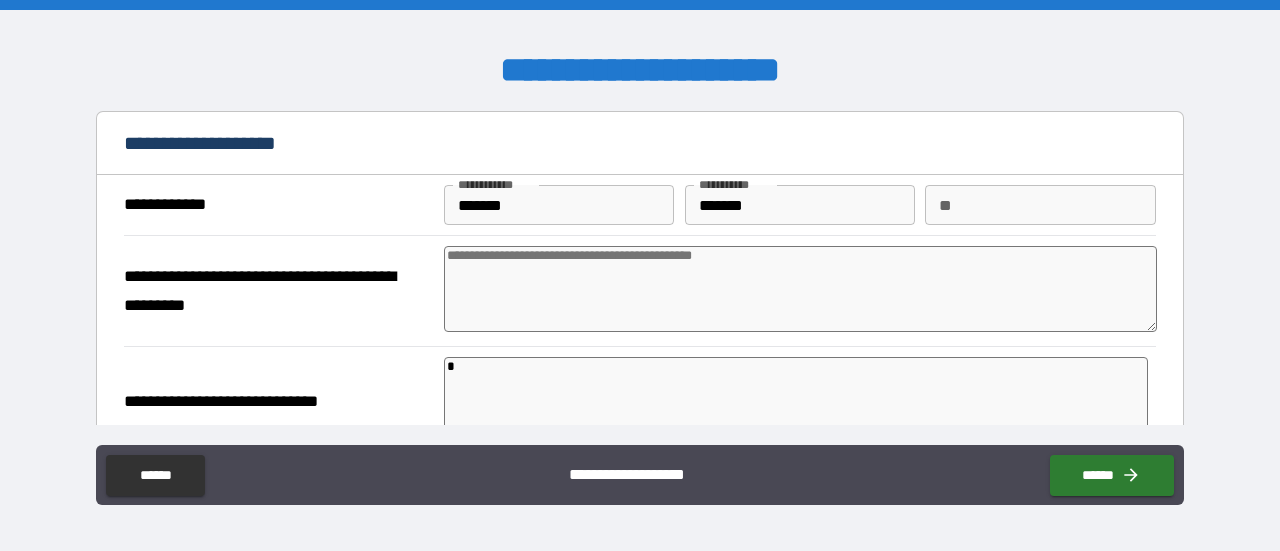 type on "*" 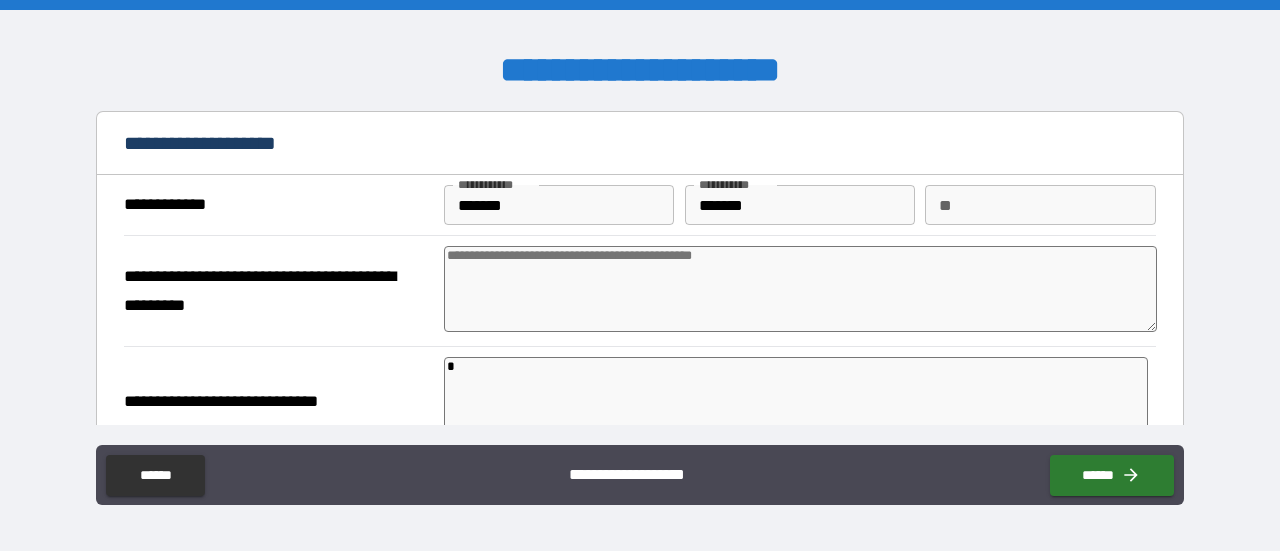 type on "**" 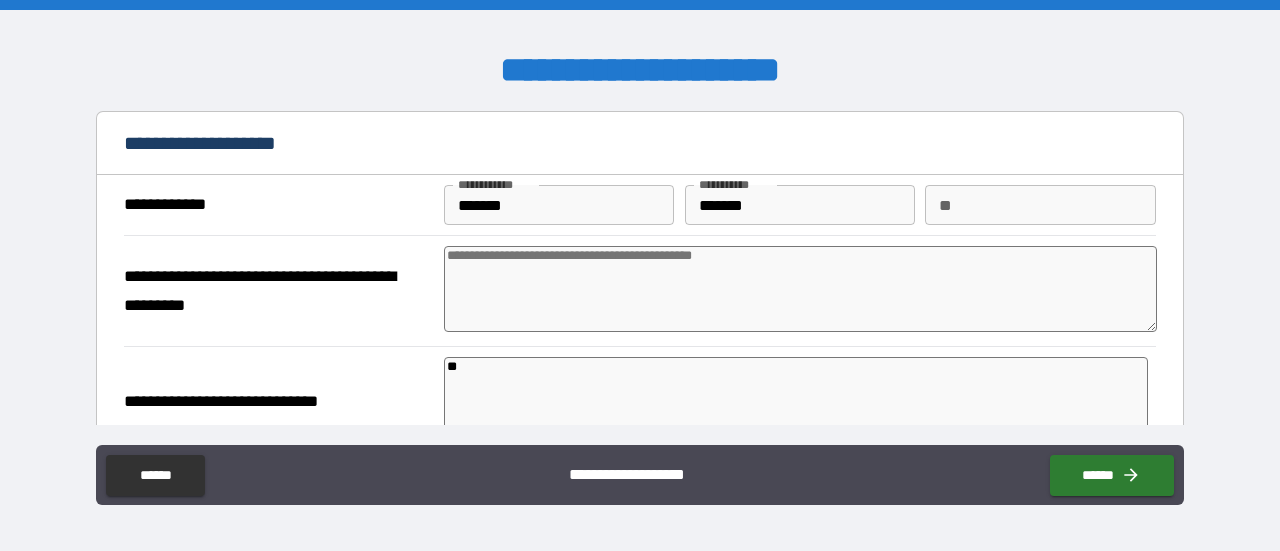 type on "*" 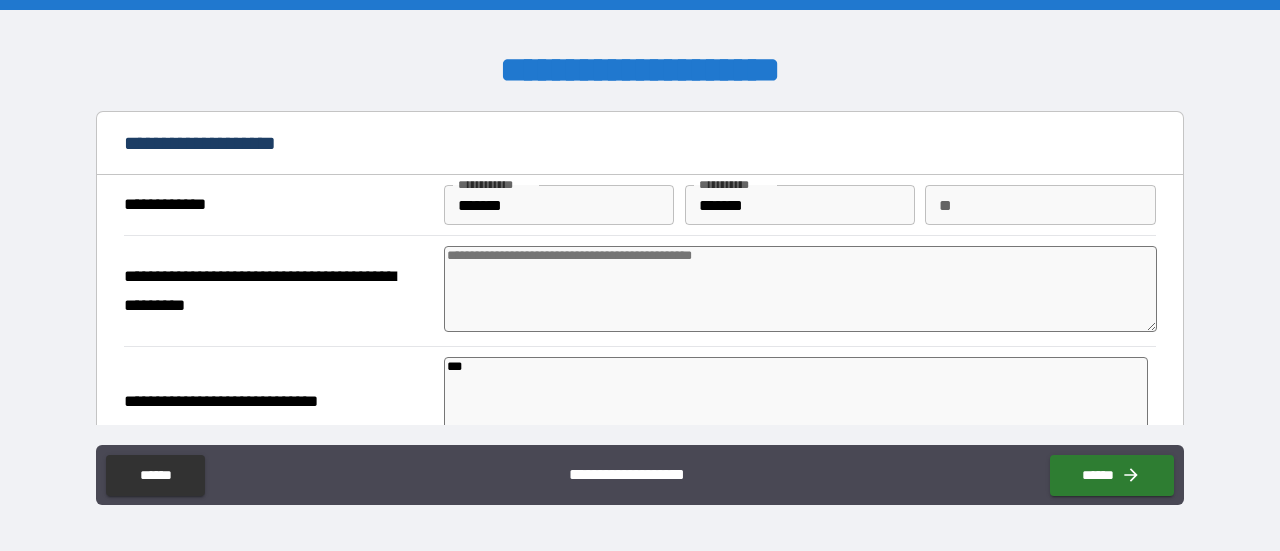 type on "*" 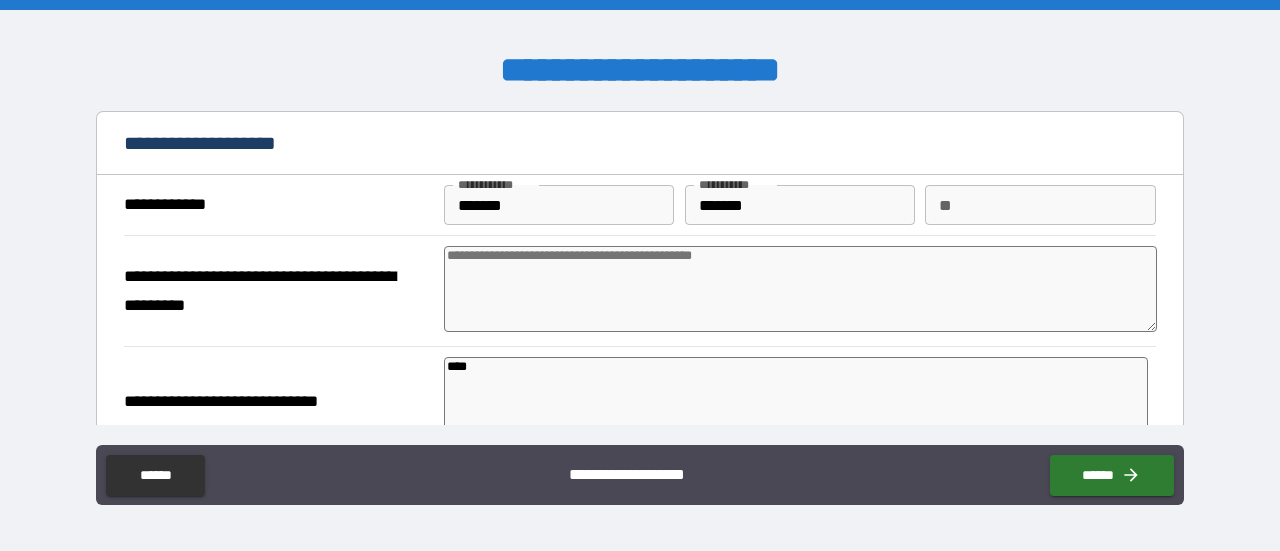 type on "*****" 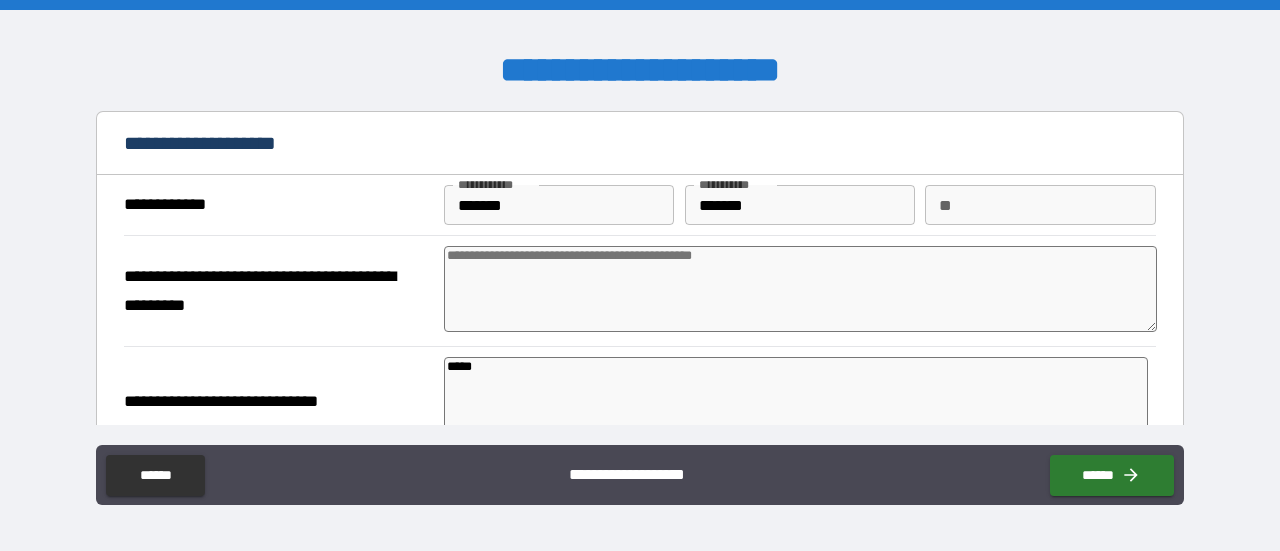 type on "*" 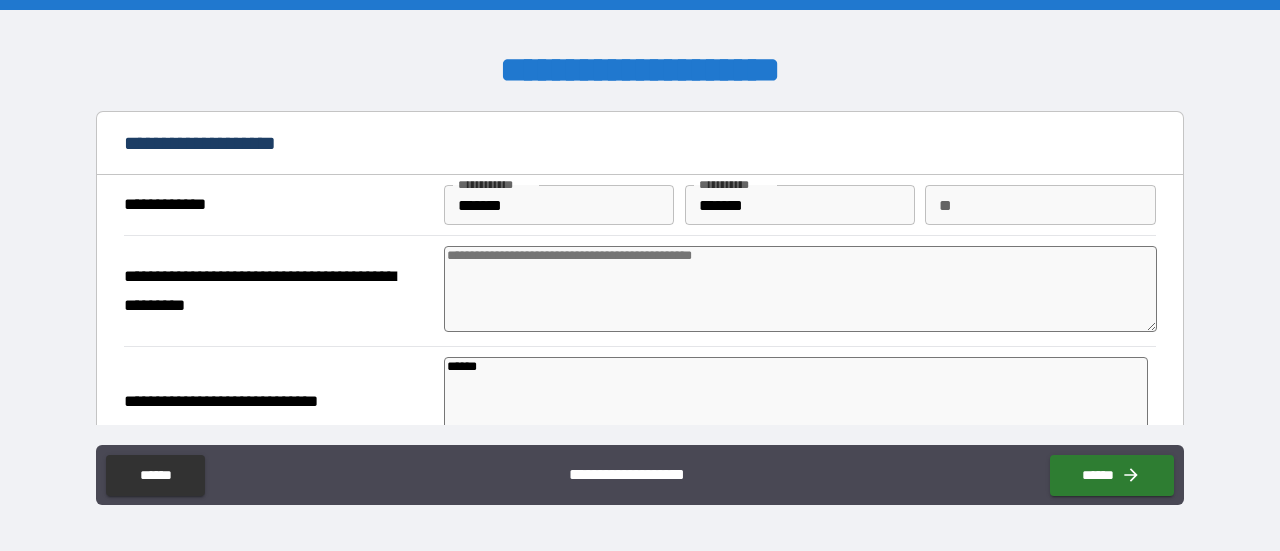 type on "*" 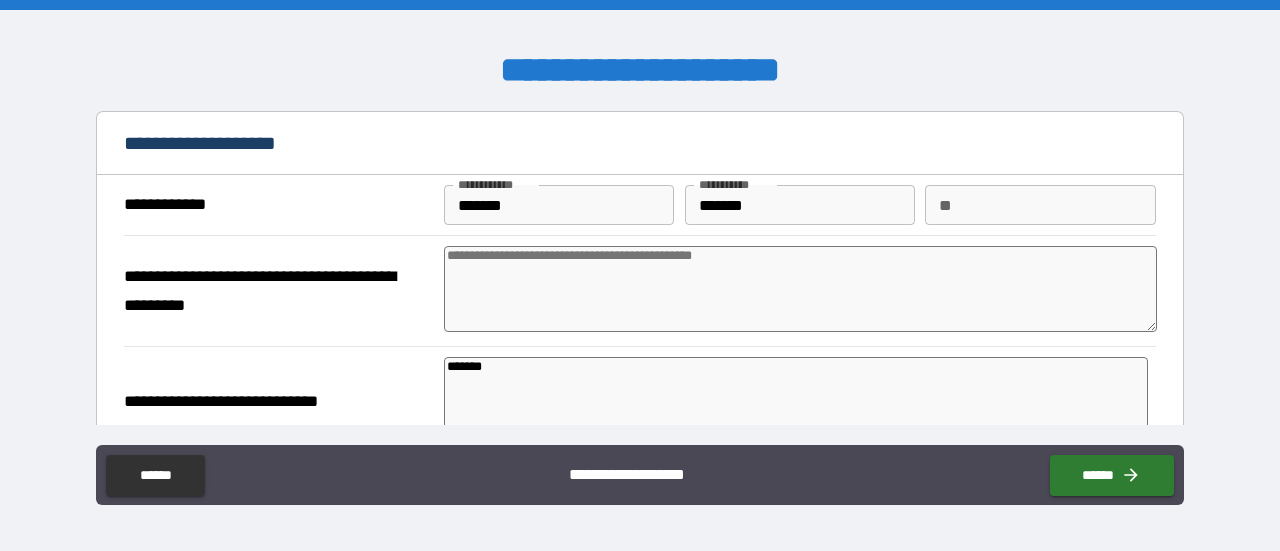 type on "*" 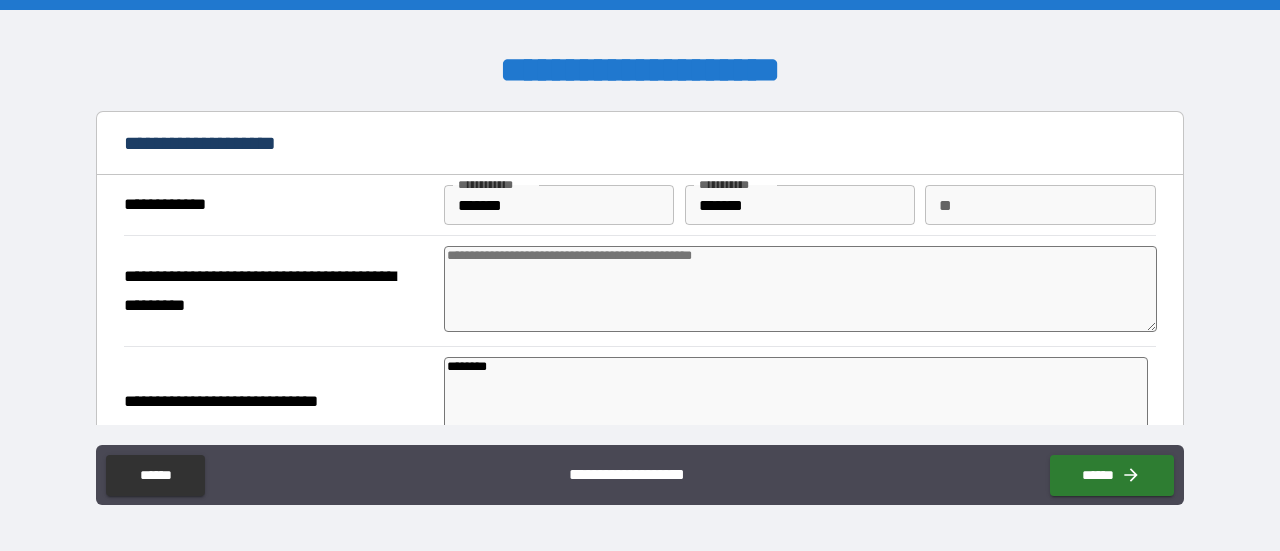 type on "*" 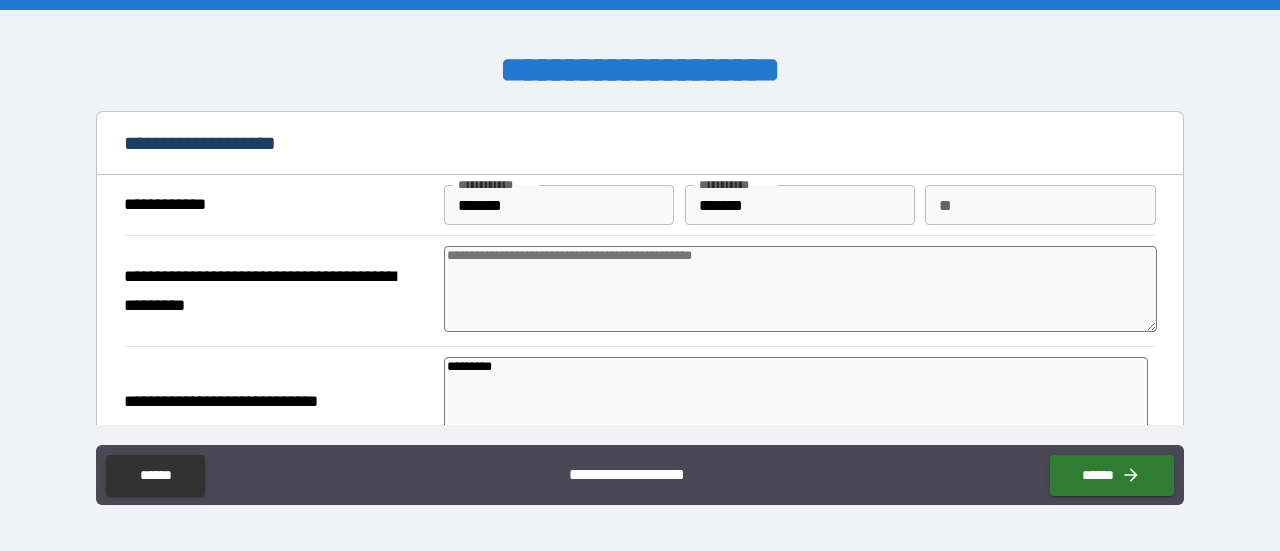 type on "*" 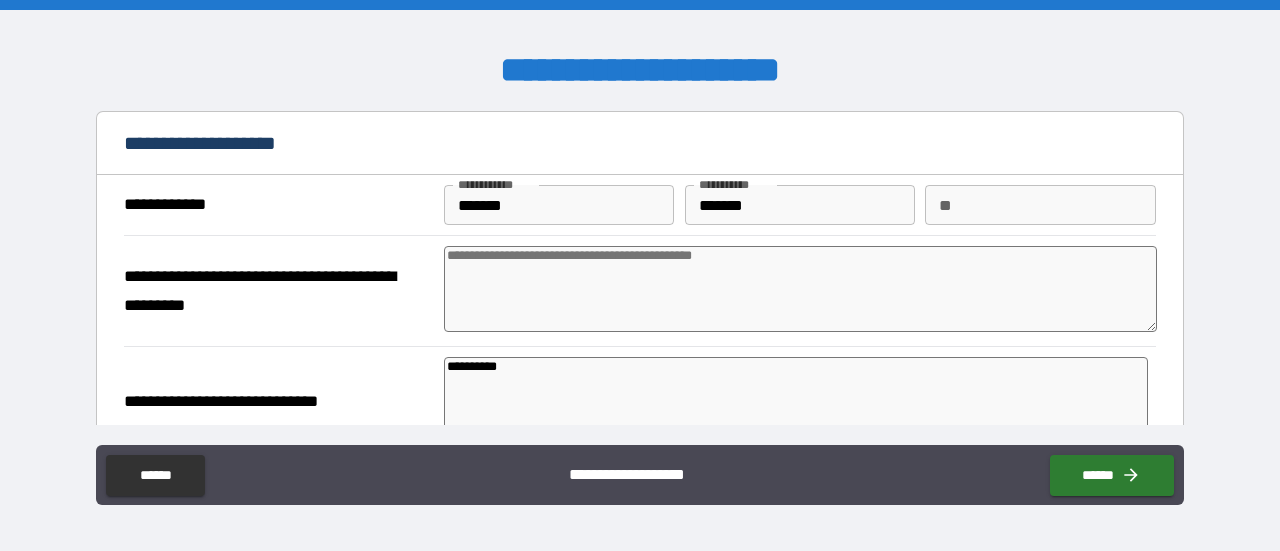 type on "*" 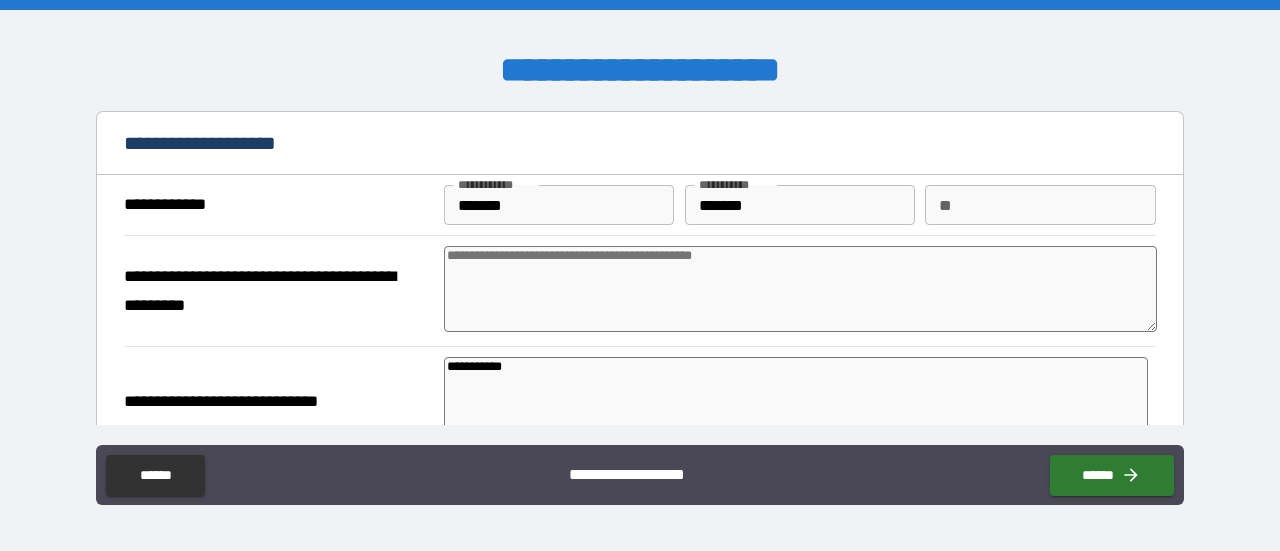 type on "*" 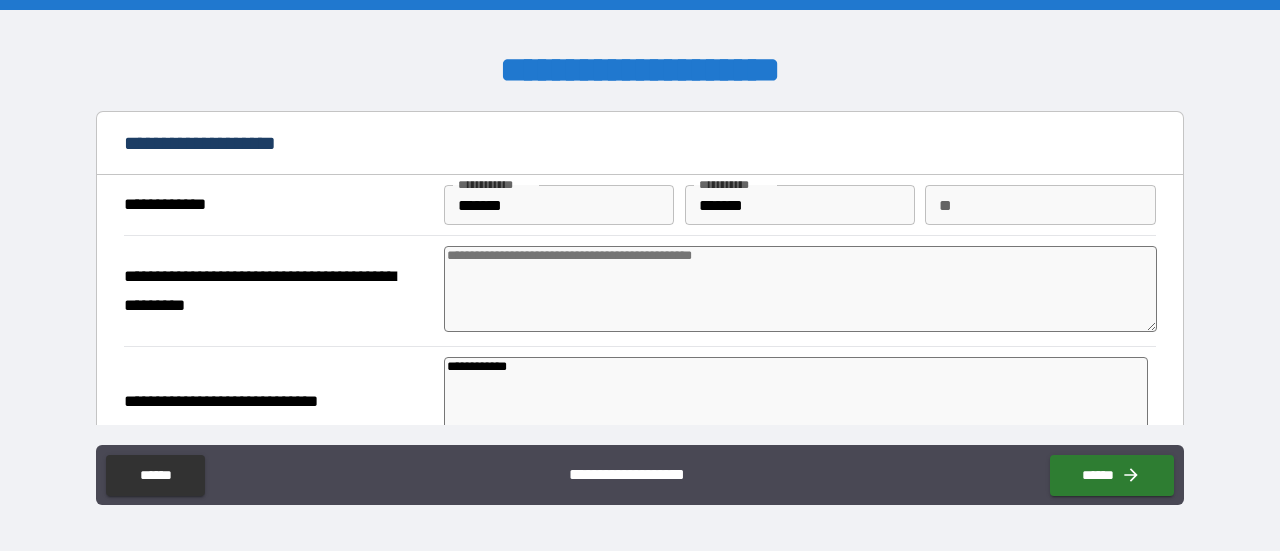 type on "*" 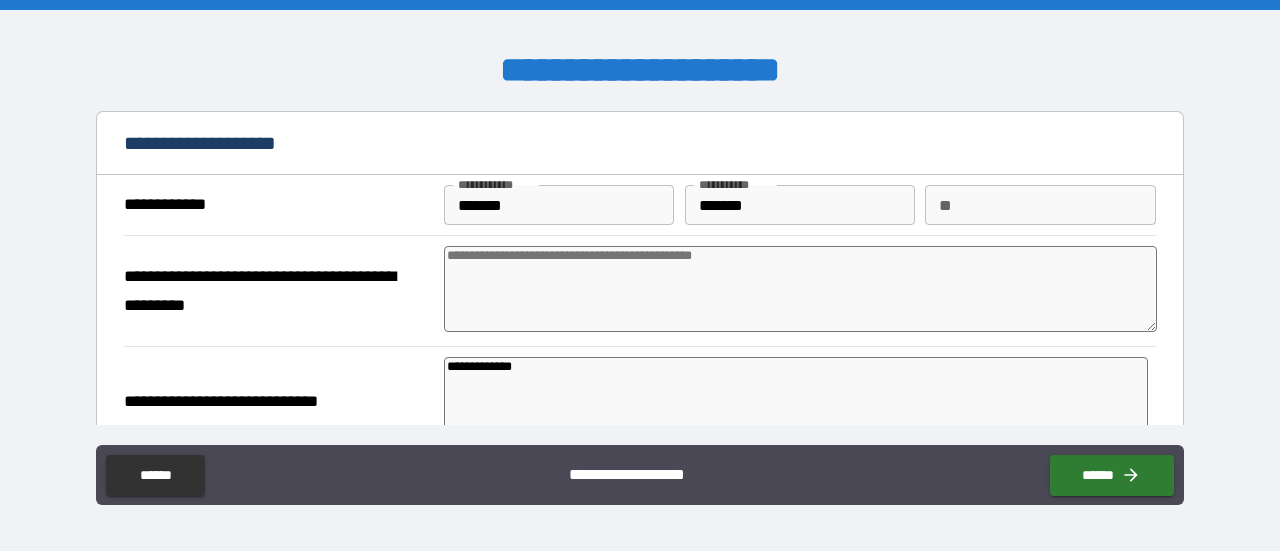 type on "**********" 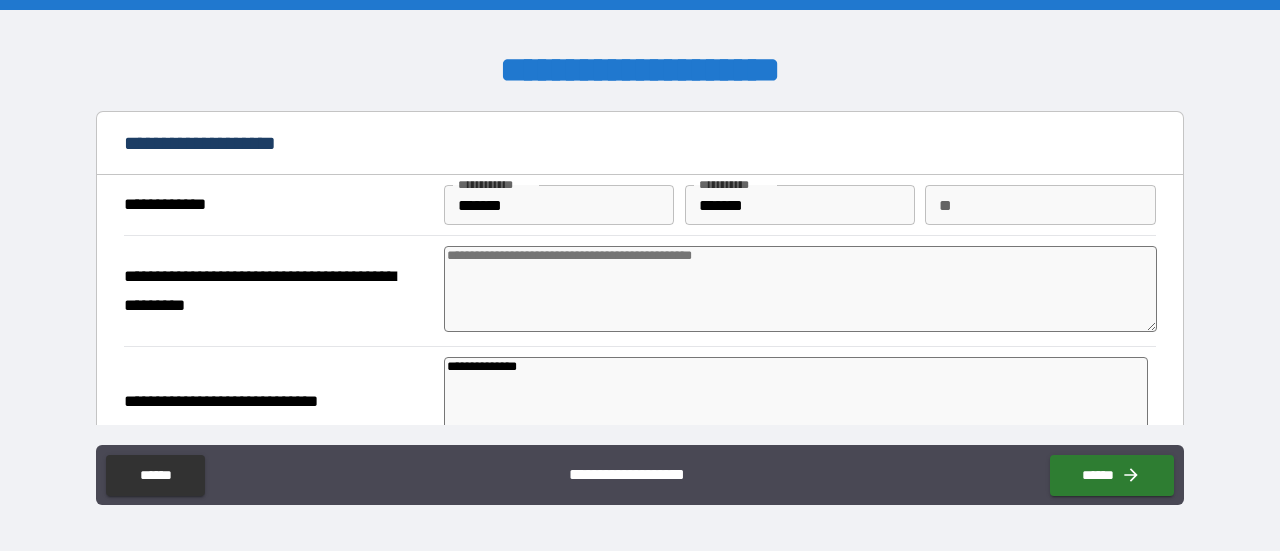 type on "*" 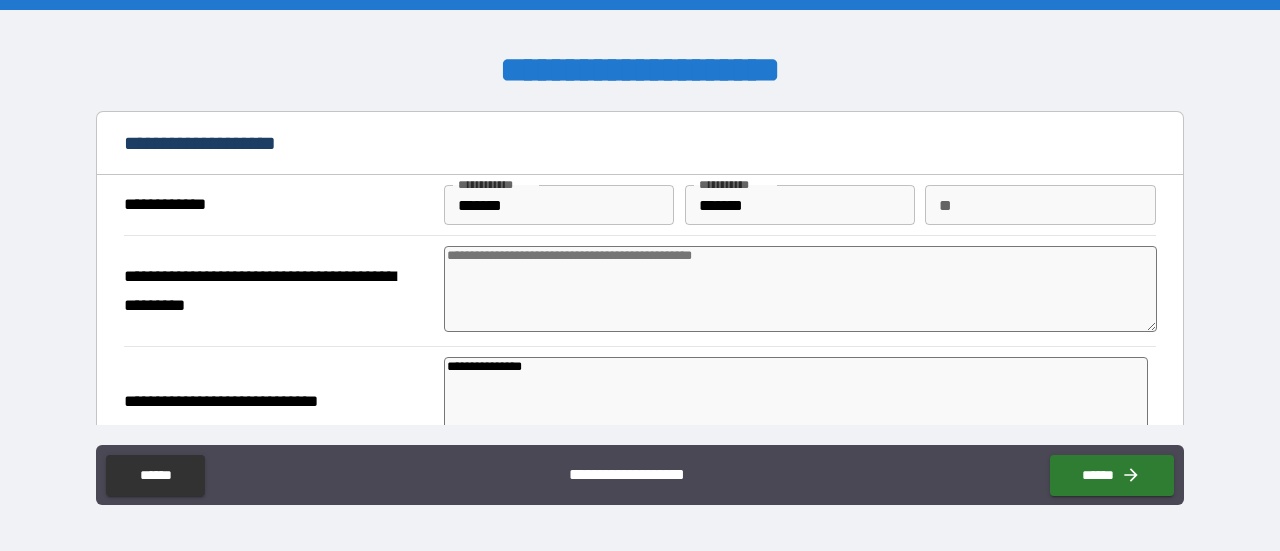 type on "**********" 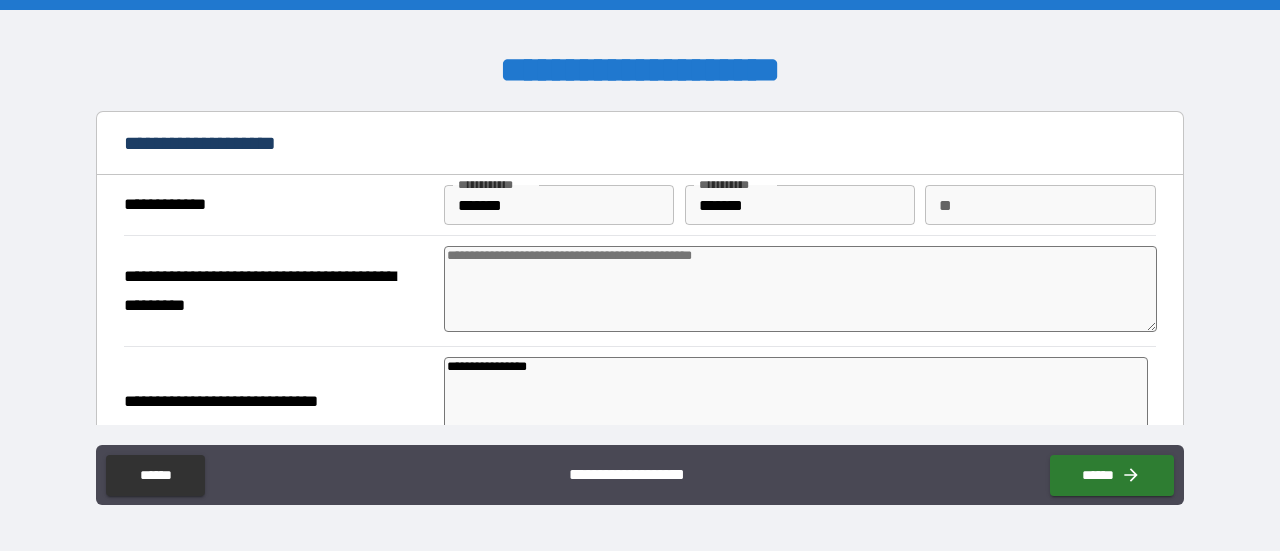 type on "*" 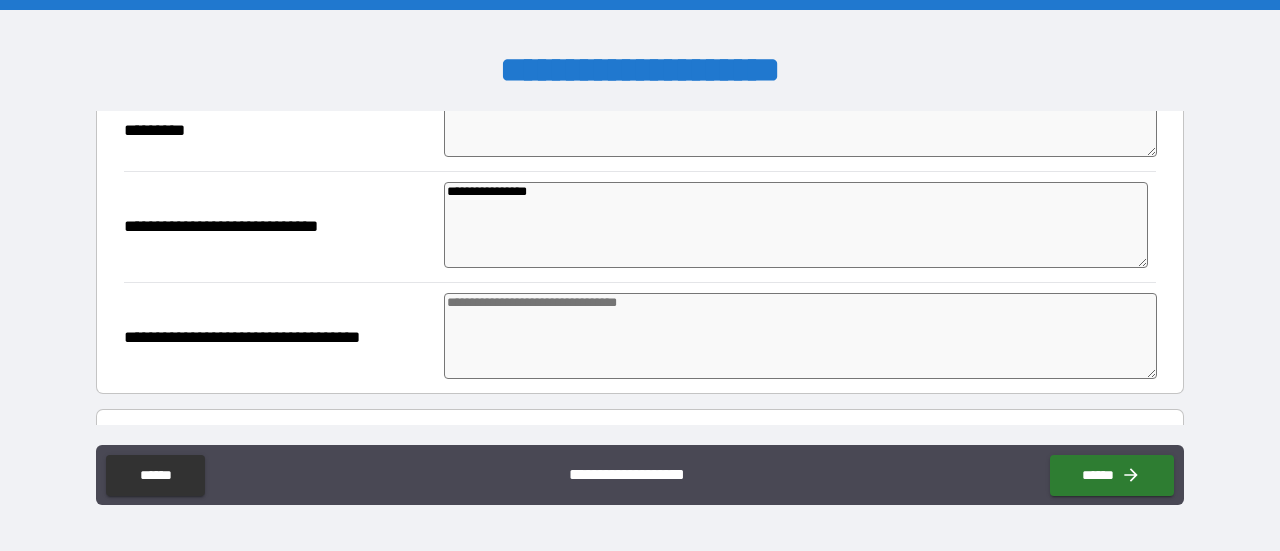 scroll, scrollTop: 178, scrollLeft: 0, axis: vertical 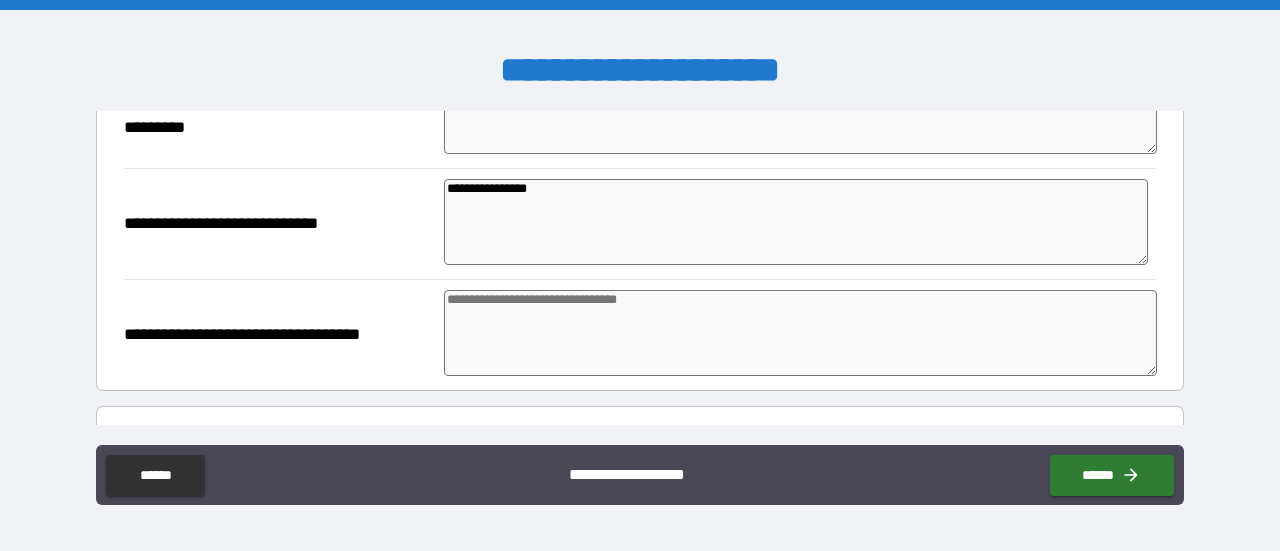 type on "**********" 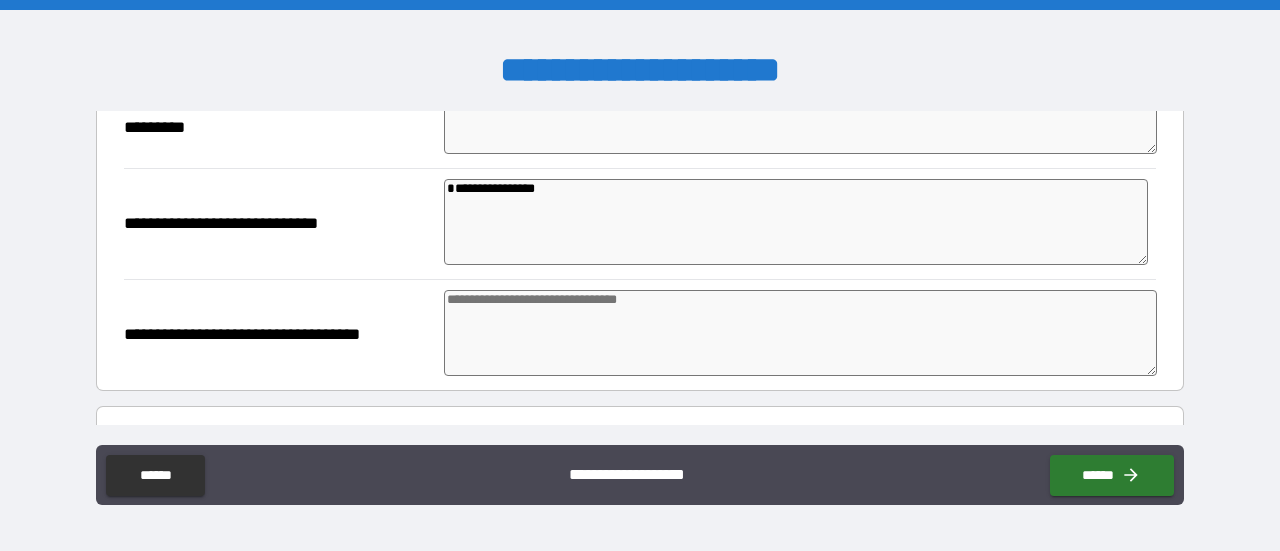 type on "*" 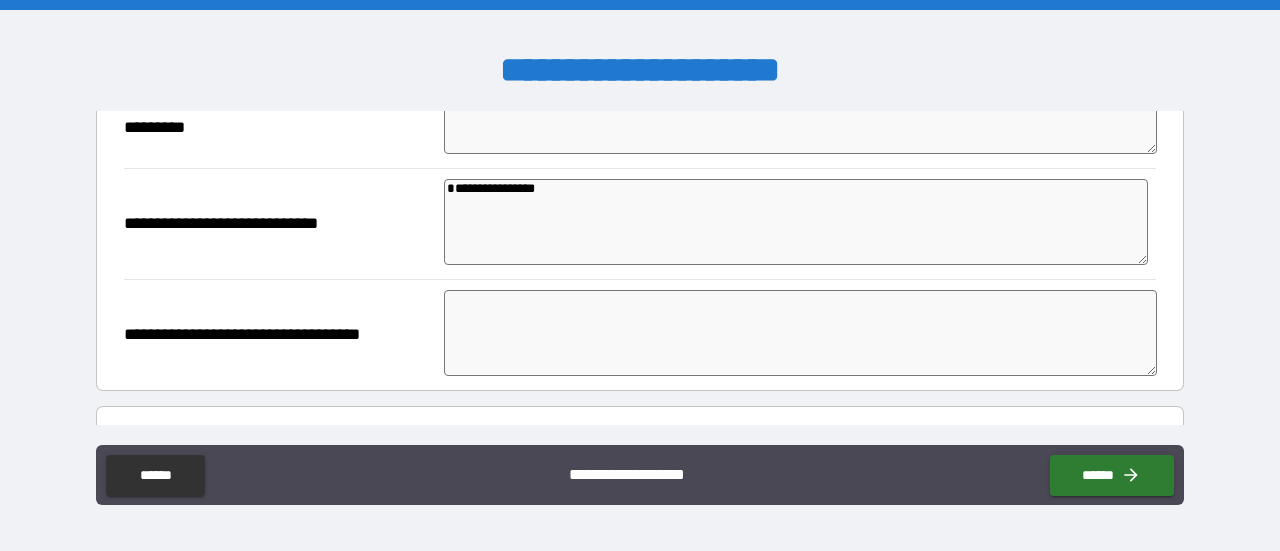 type on "*" 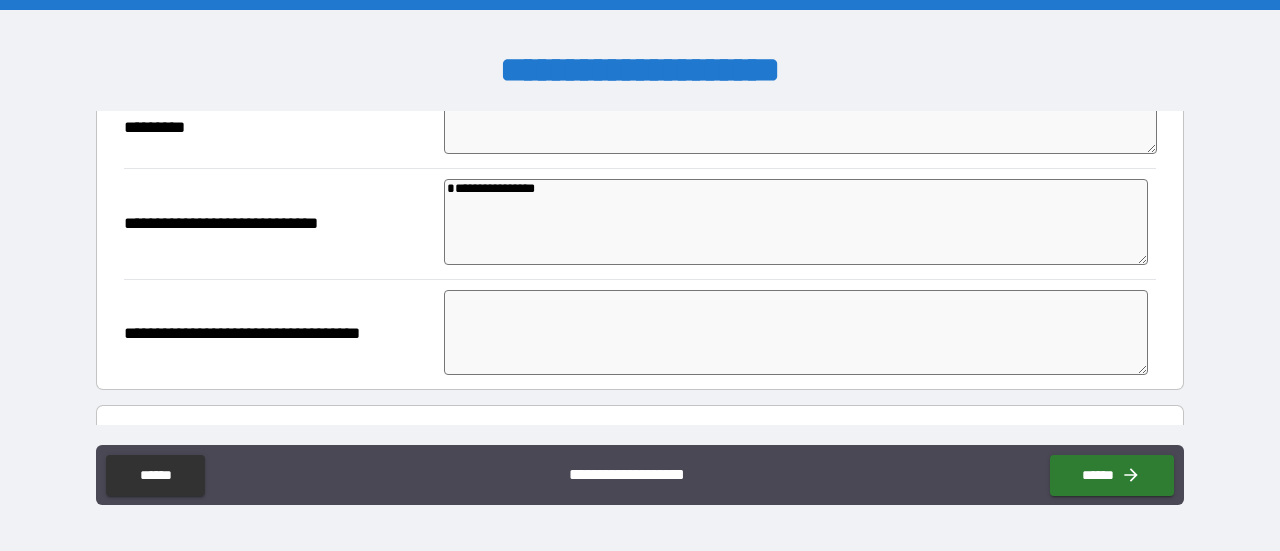 type on "*" 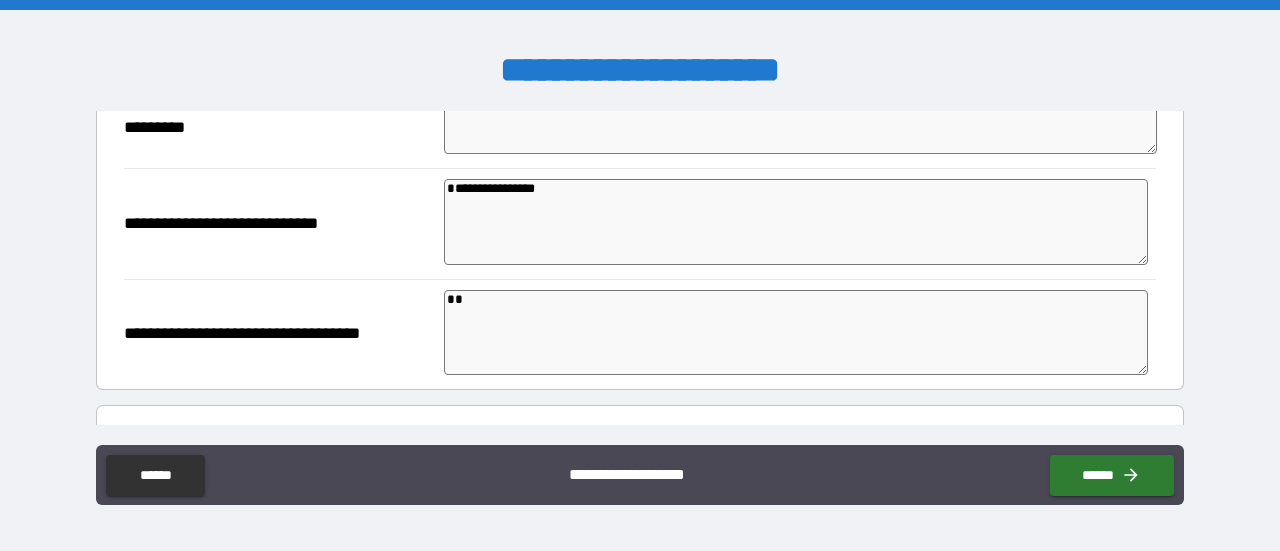 type on "*" 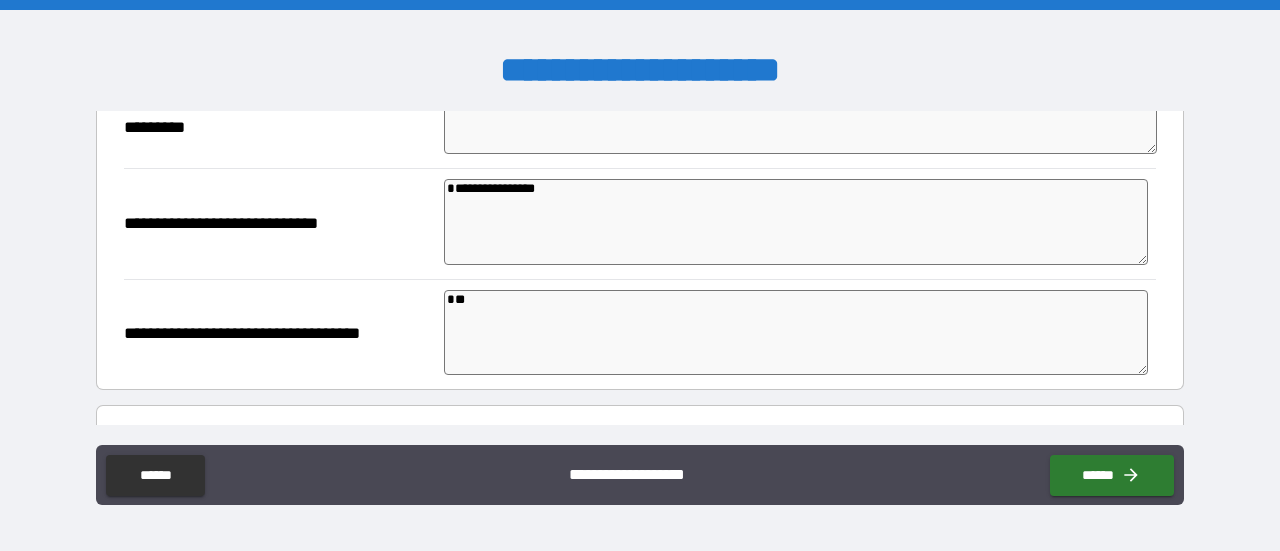 type on "*" 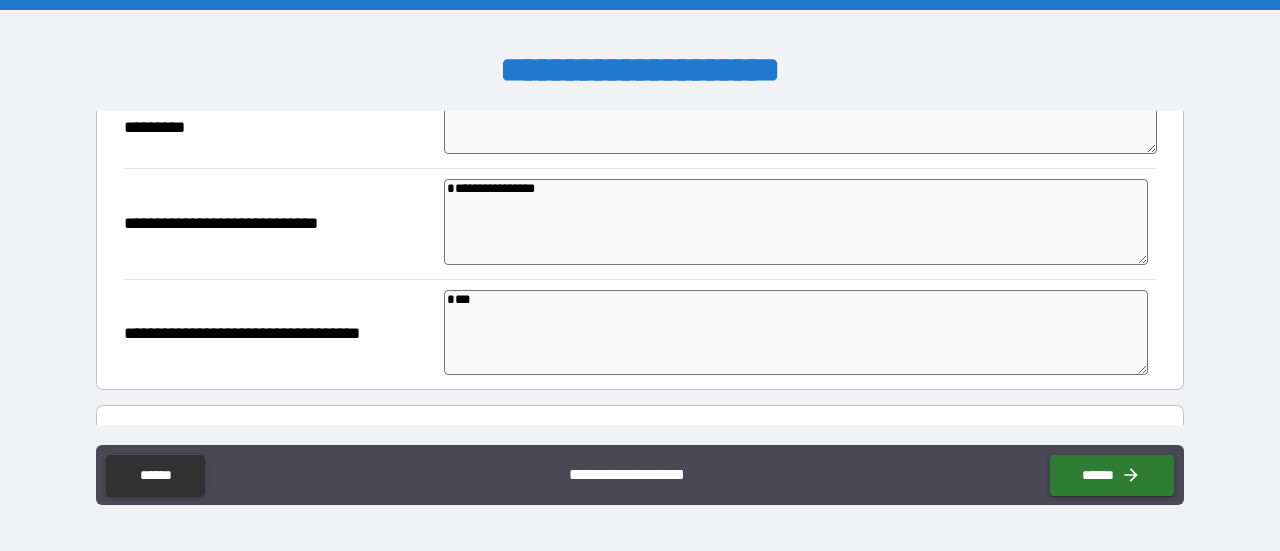 type on "*" 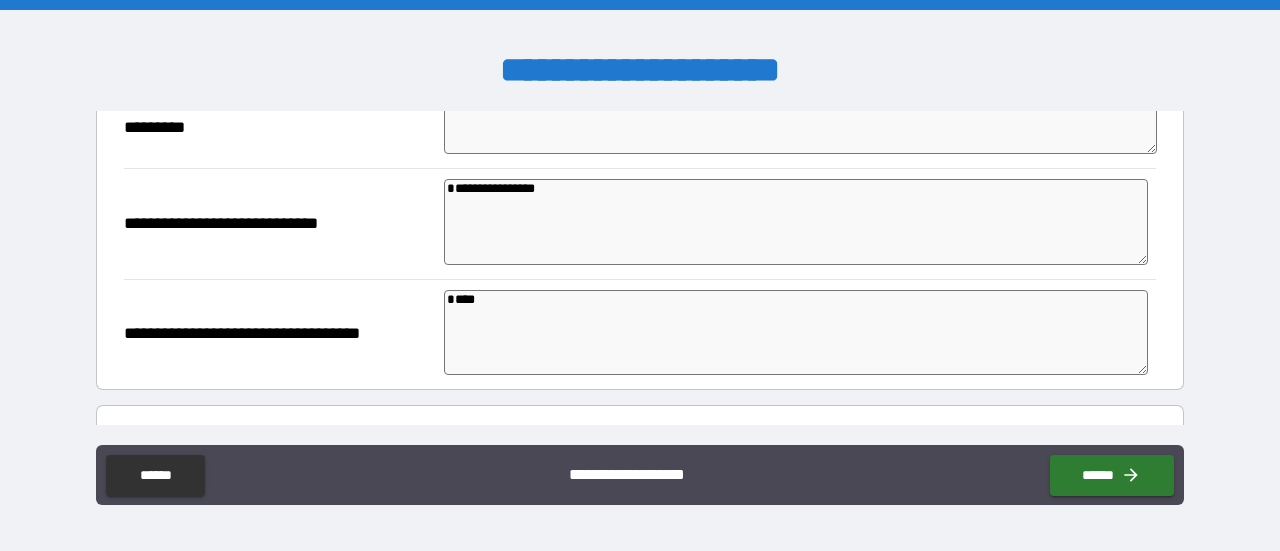 type on "*" 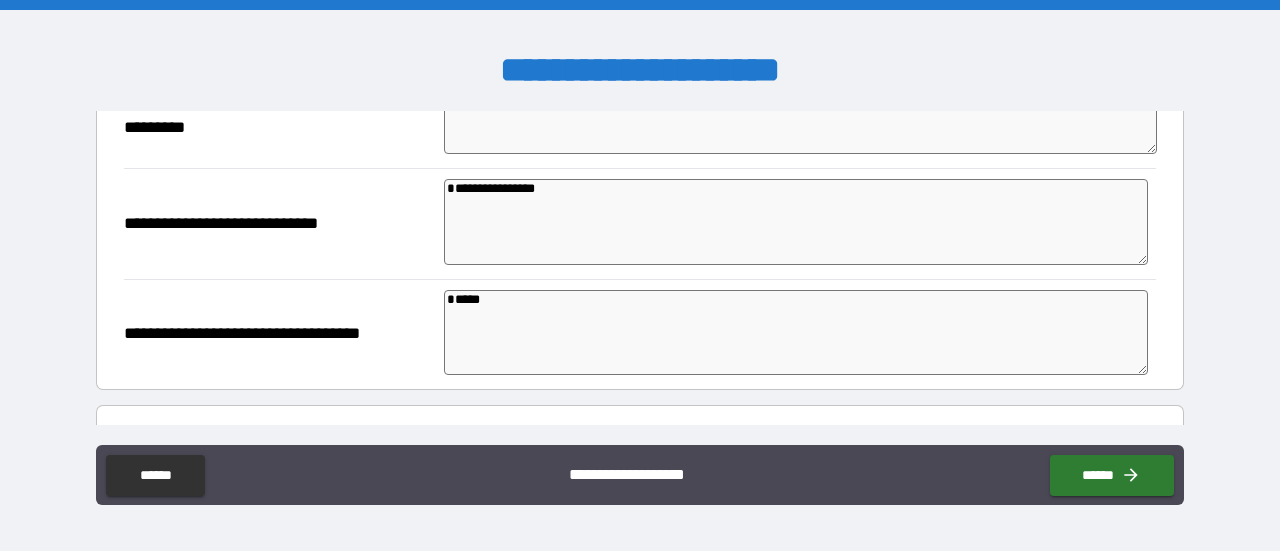 type on "*" 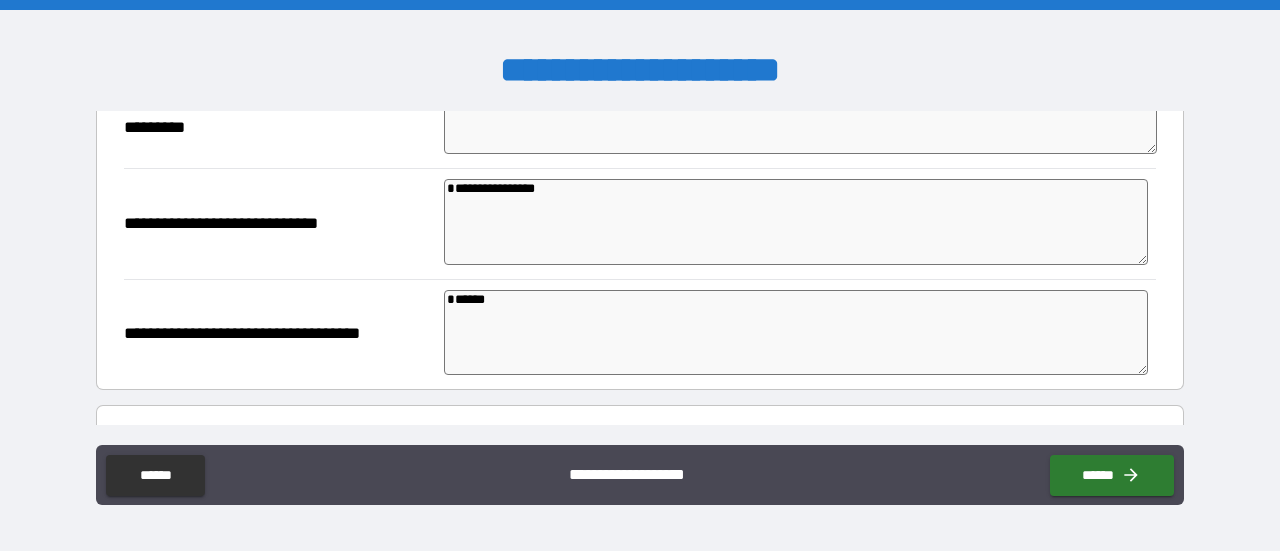 type on "*" 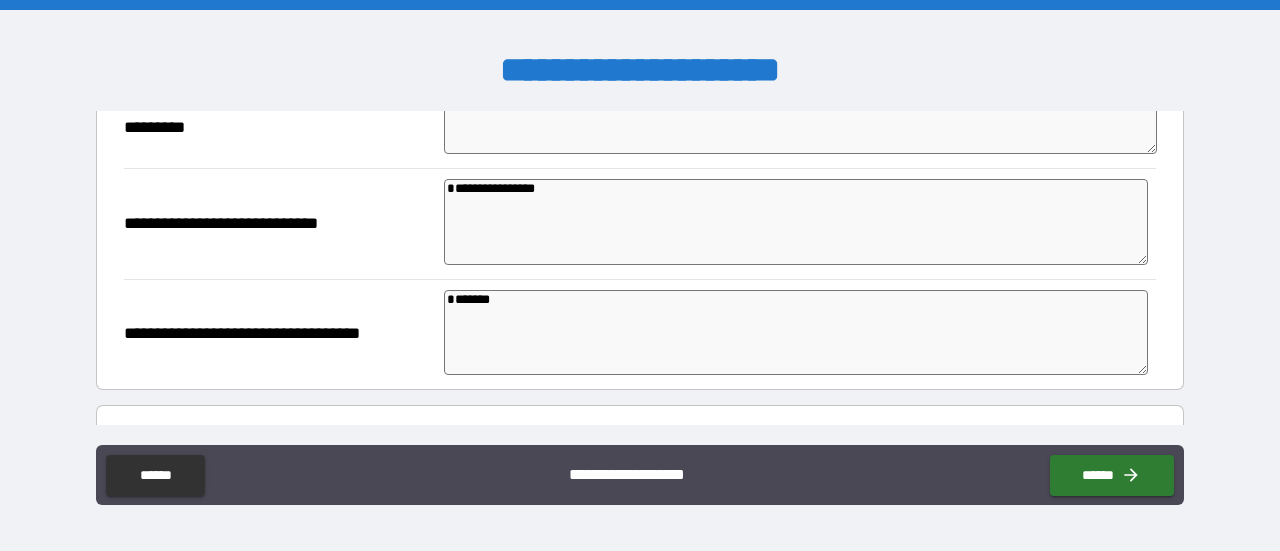 type on "********" 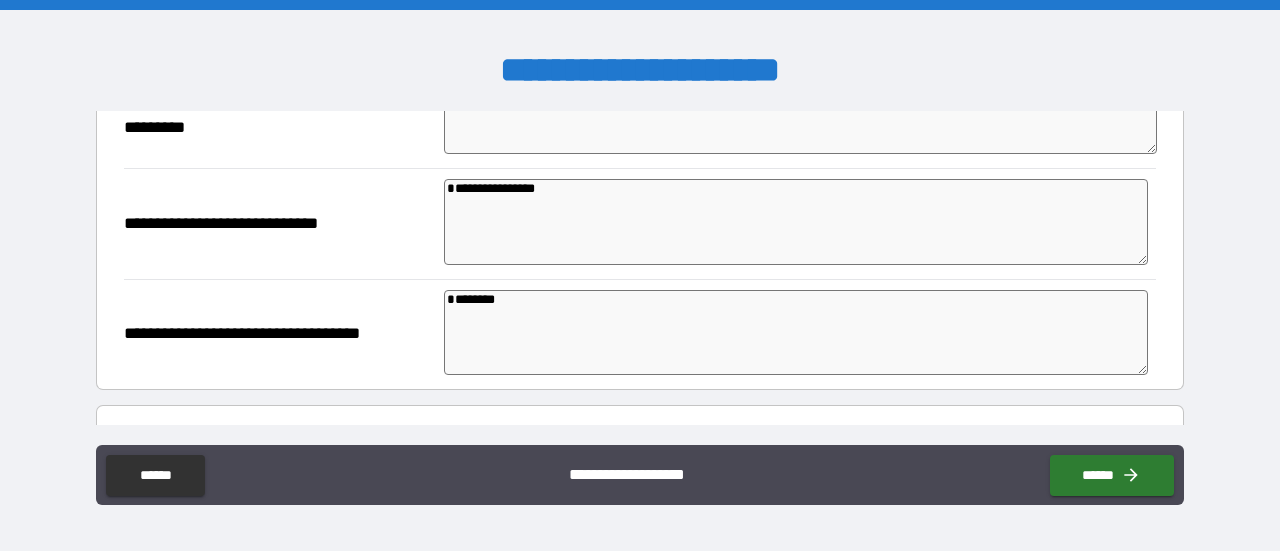 type on "*" 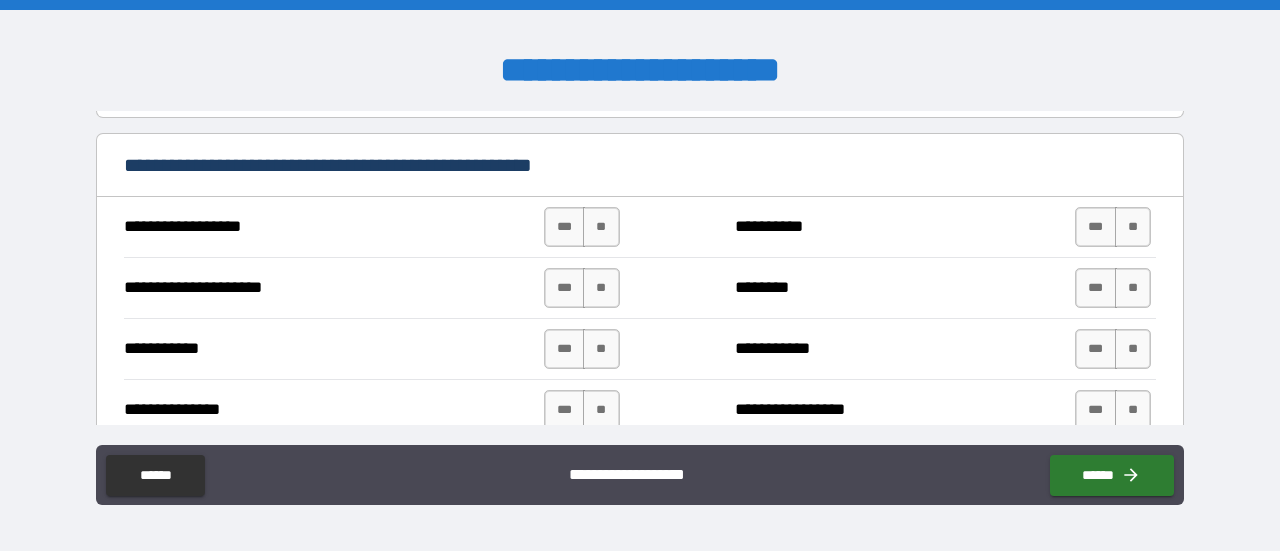 scroll, scrollTop: 453, scrollLeft: 0, axis: vertical 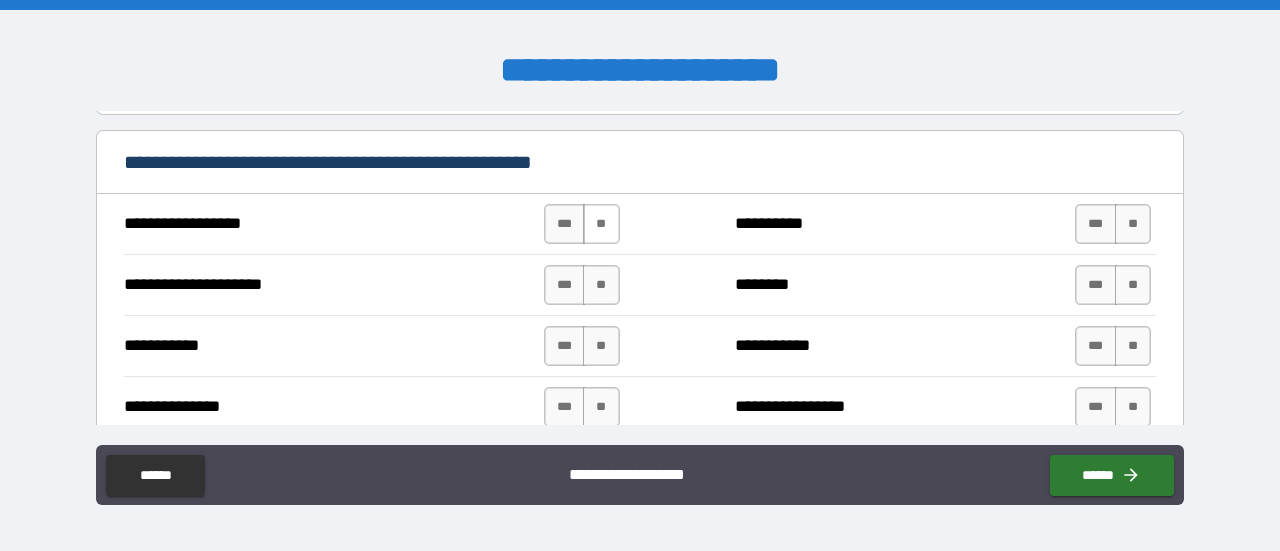 click on "**" at bounding box center [601, 224] 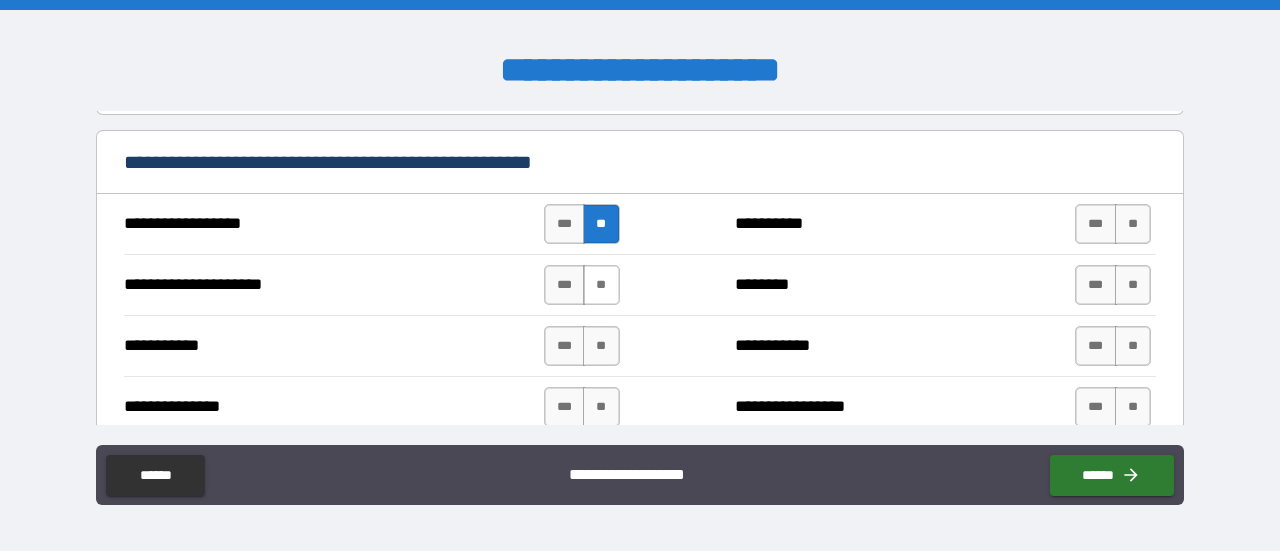 click on "**" at bounding box center (601, 285) 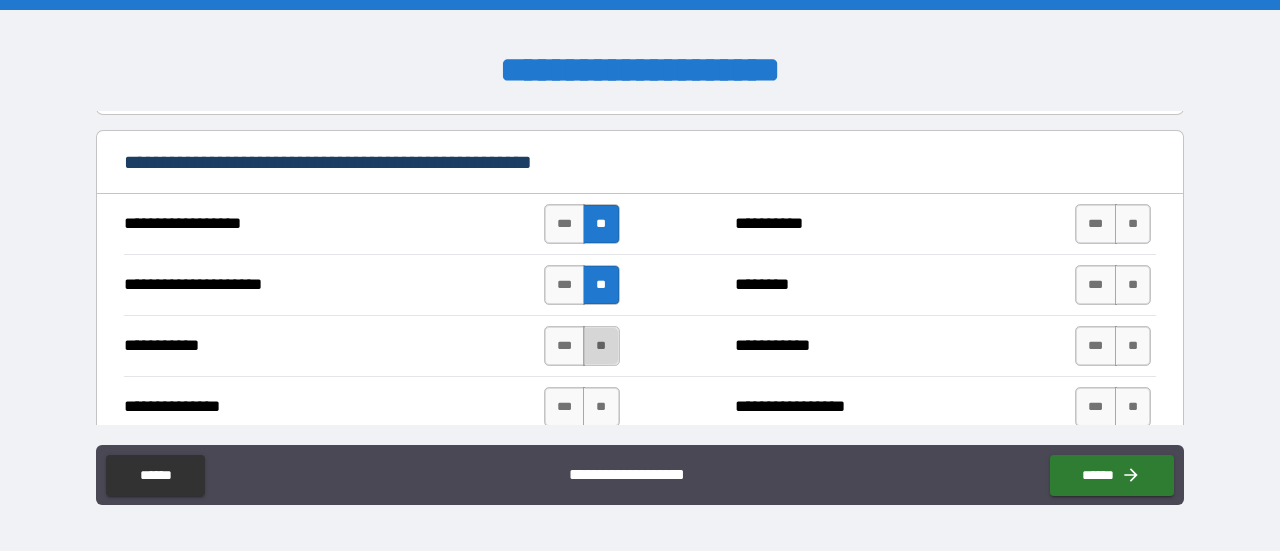 click on "**" at bounding box center [601, 346] 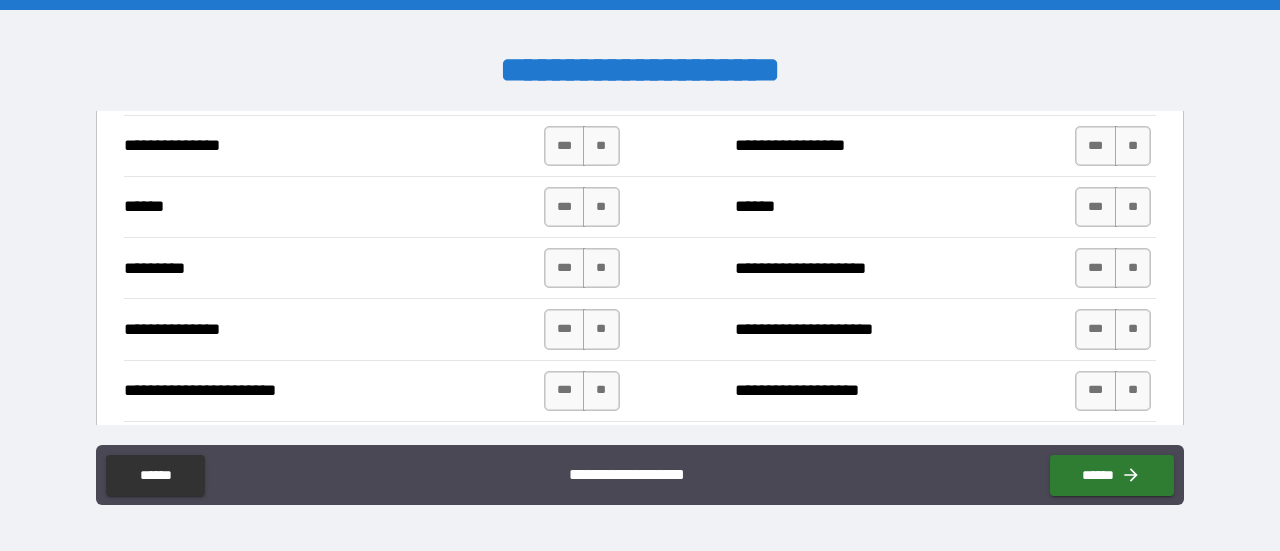 scroll, scrollTop: 715, scrollLeft: 0, axis: vertical 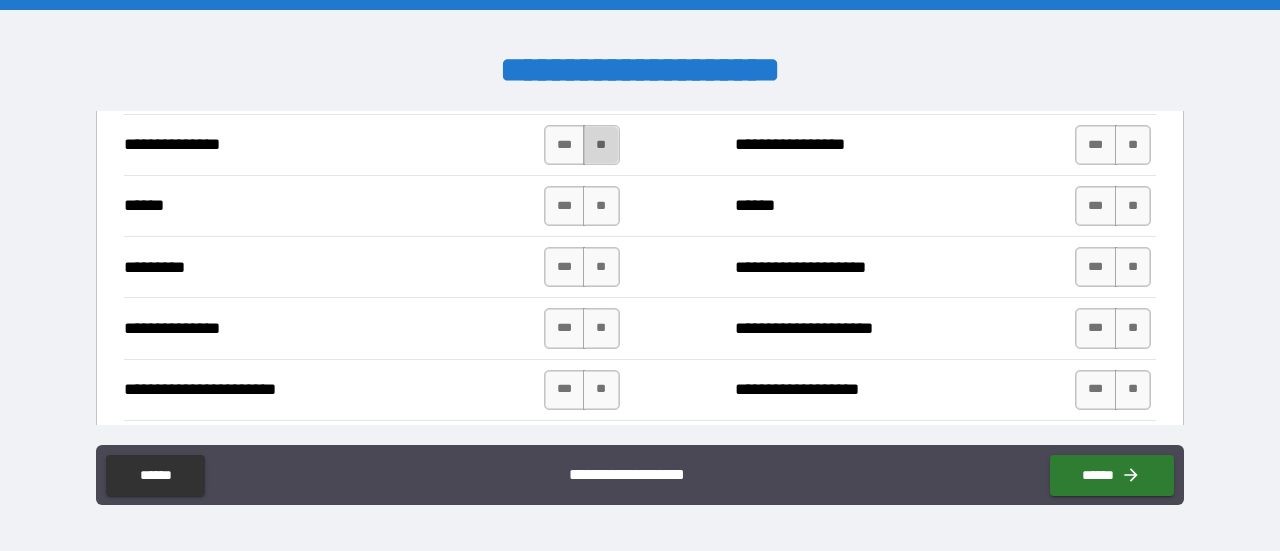 click on "**" at bounding box center (601, 145) 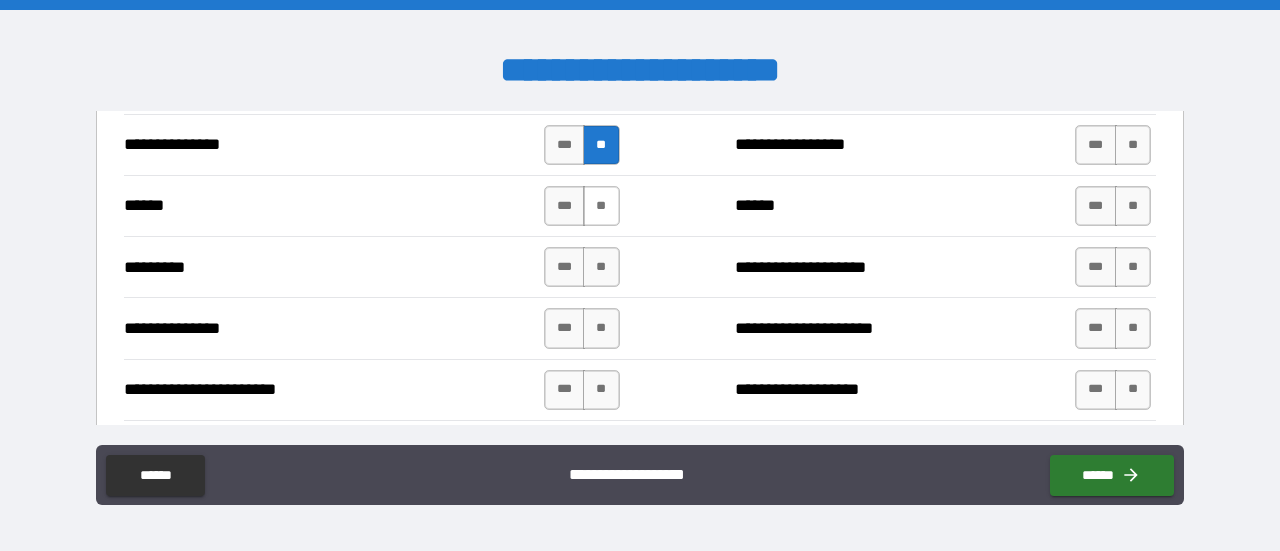 click on "**" at bounding box center [601, 206] 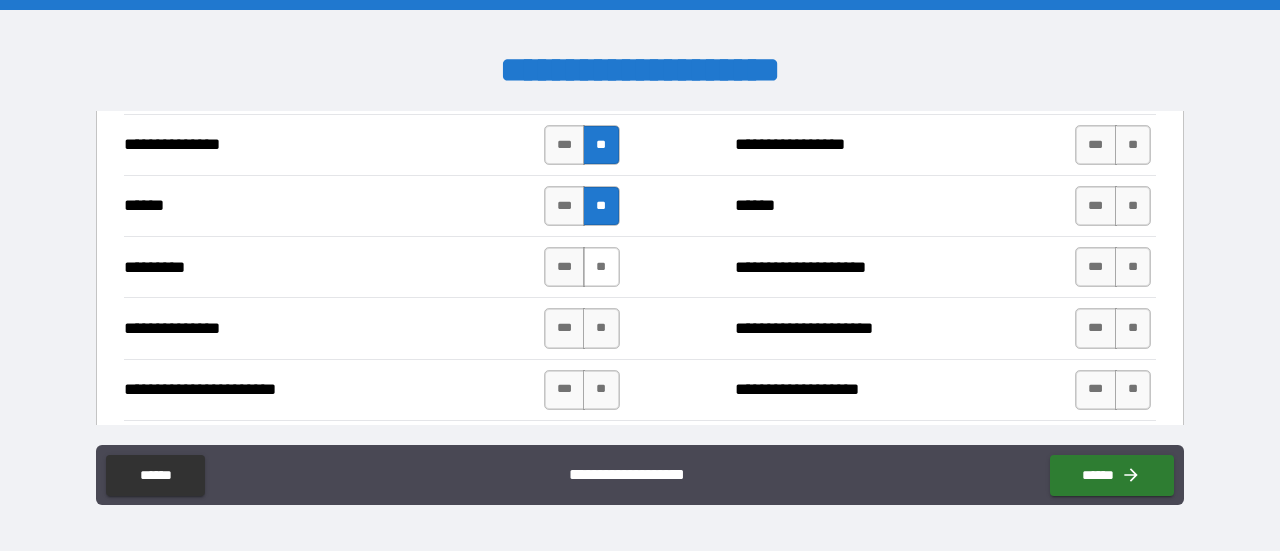 click on "**" at bounding box center [601, 267] 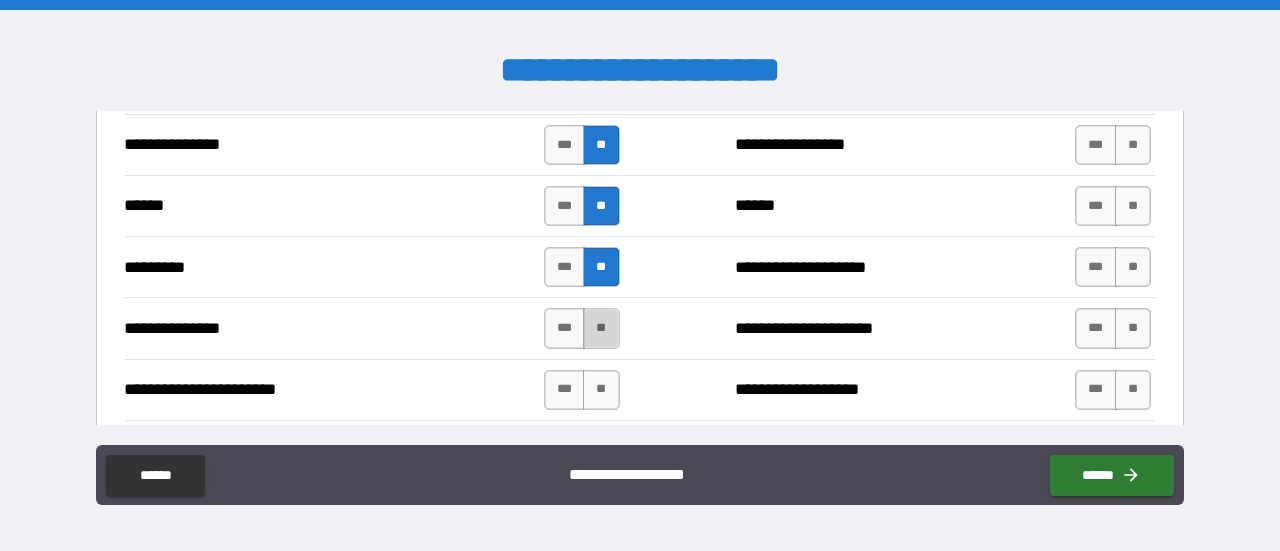 click on "**" at bounding box center [601, 328] 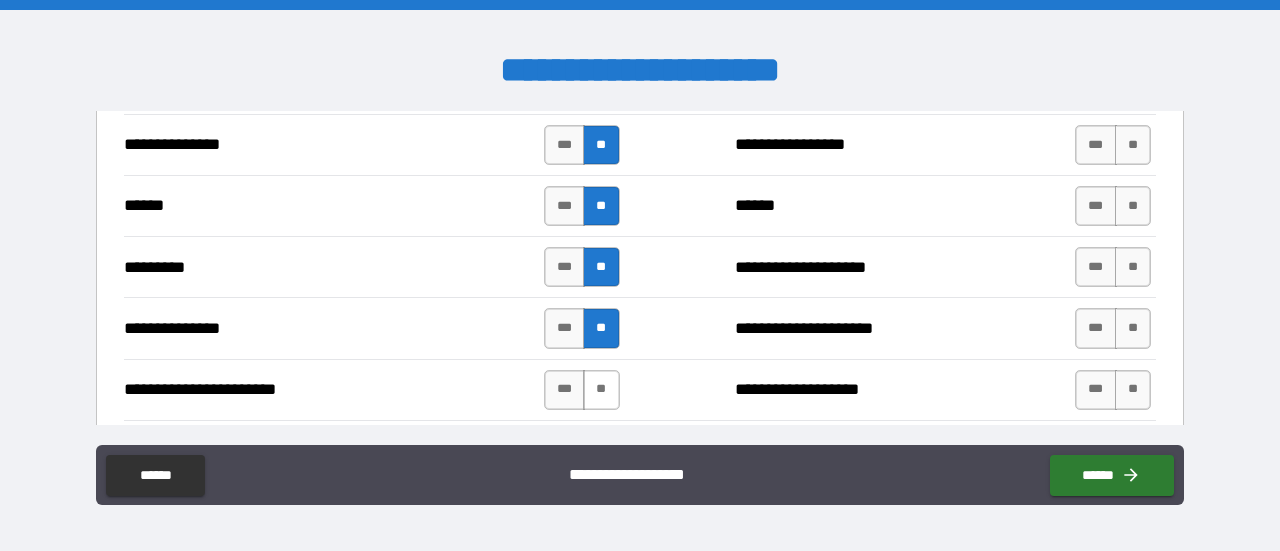 click on "**" at bounding box center [601, 390] 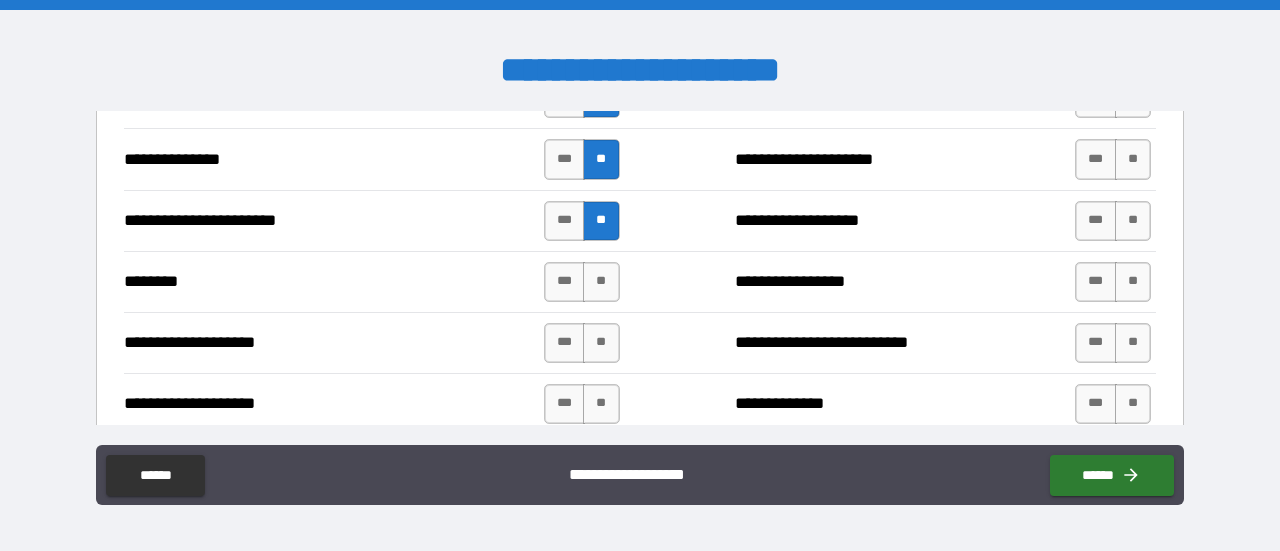 scroll, scrollTop: 884, scrollLeft: 0, axis: vertical 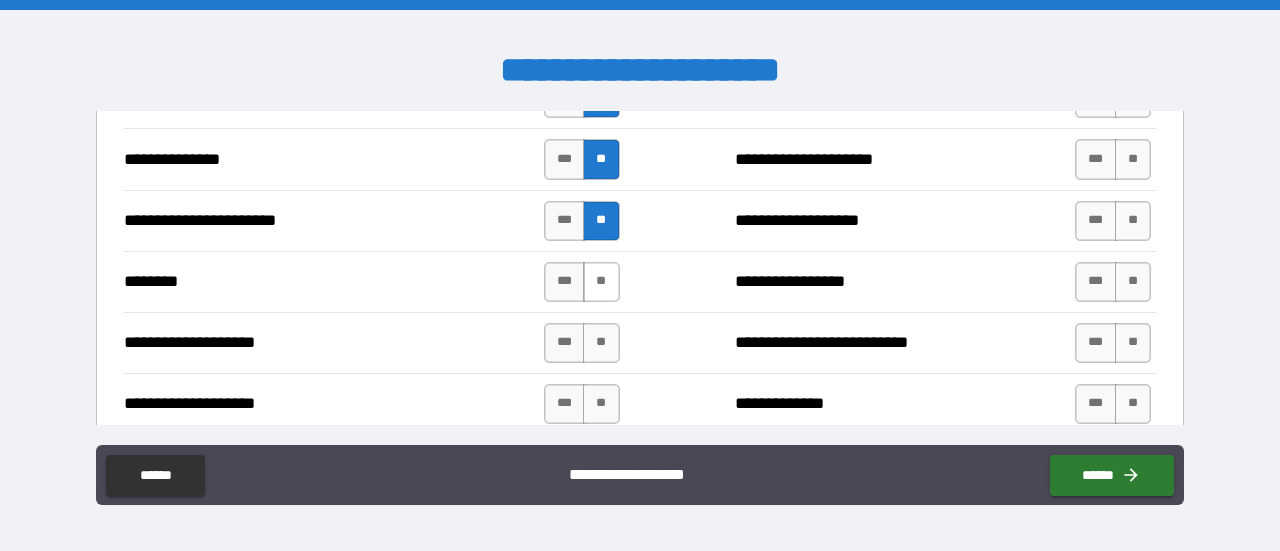 click on "**" at bounding box center (601, 282) 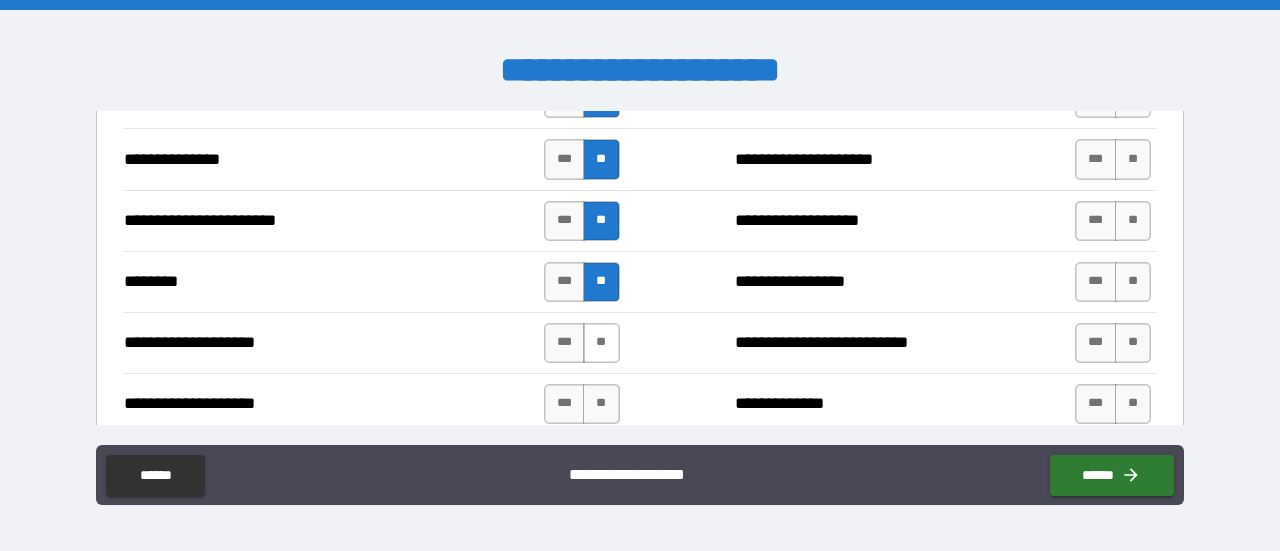 click on "**" at bounding box center [601, 343] 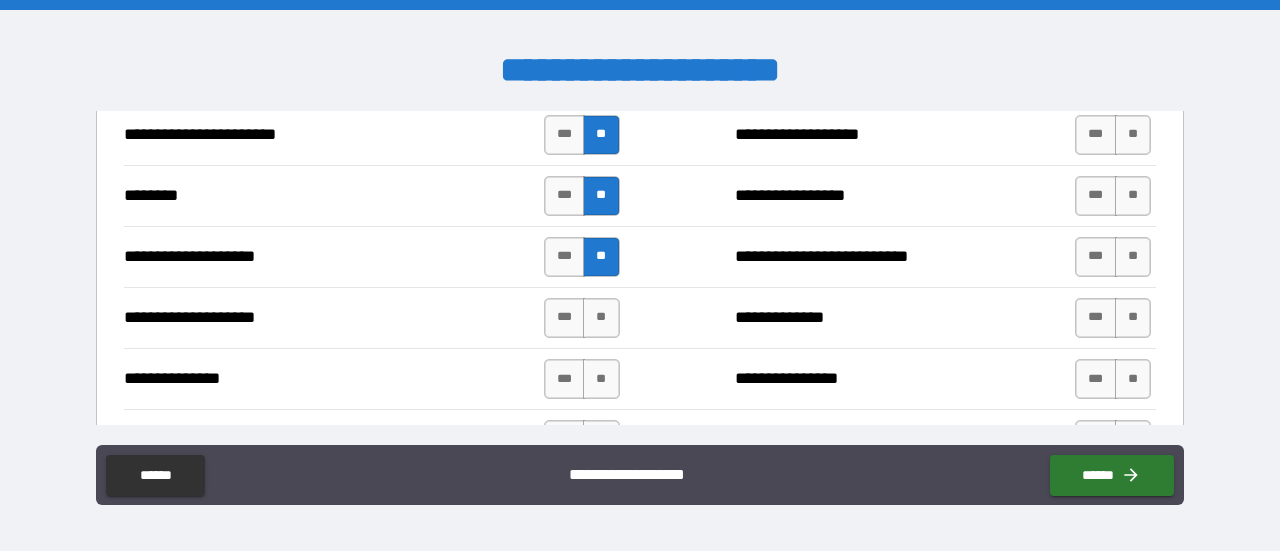 scroll, scrollTop: 978, scrollLeft: 0, axis: vertical 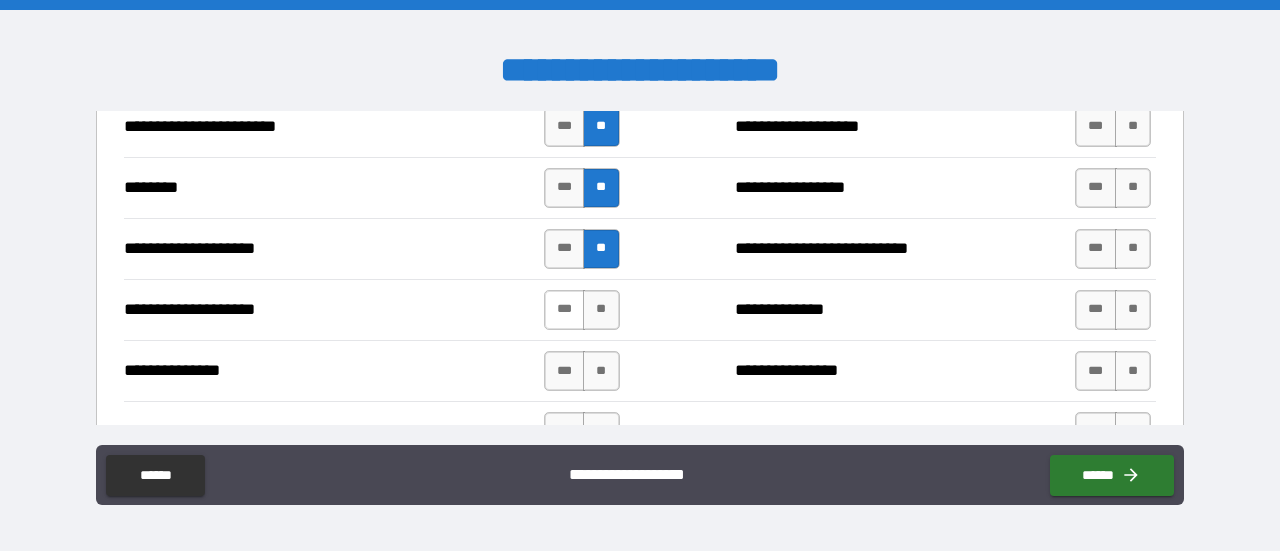 click on "***" at bounding box center (565, 310) 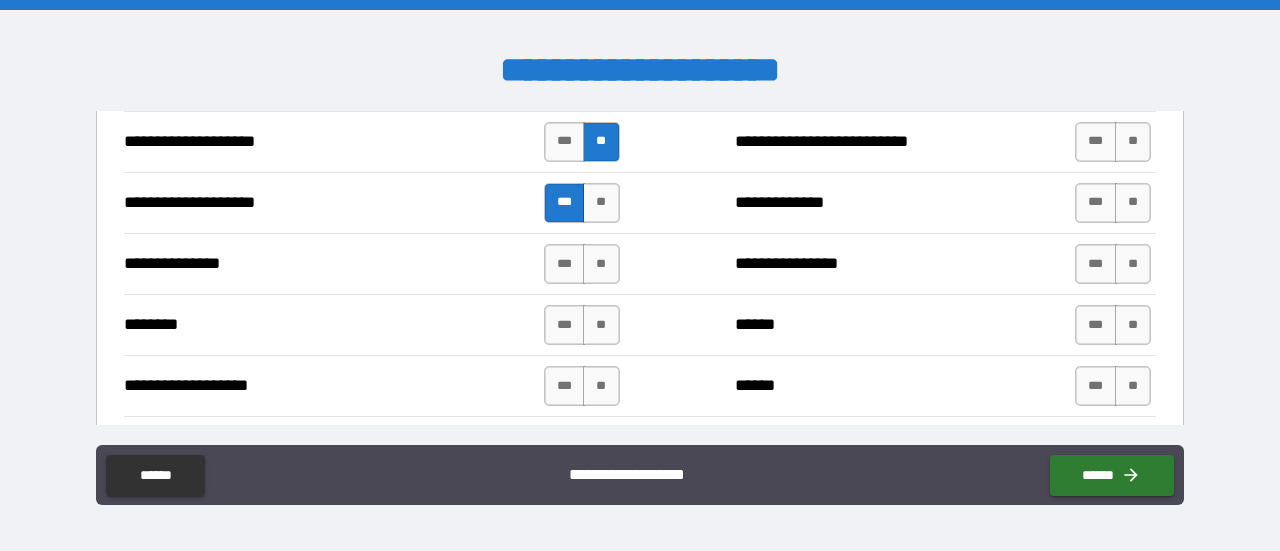 scroll, scrollTop: 1086, scrollLeft: 0, axis: vertical 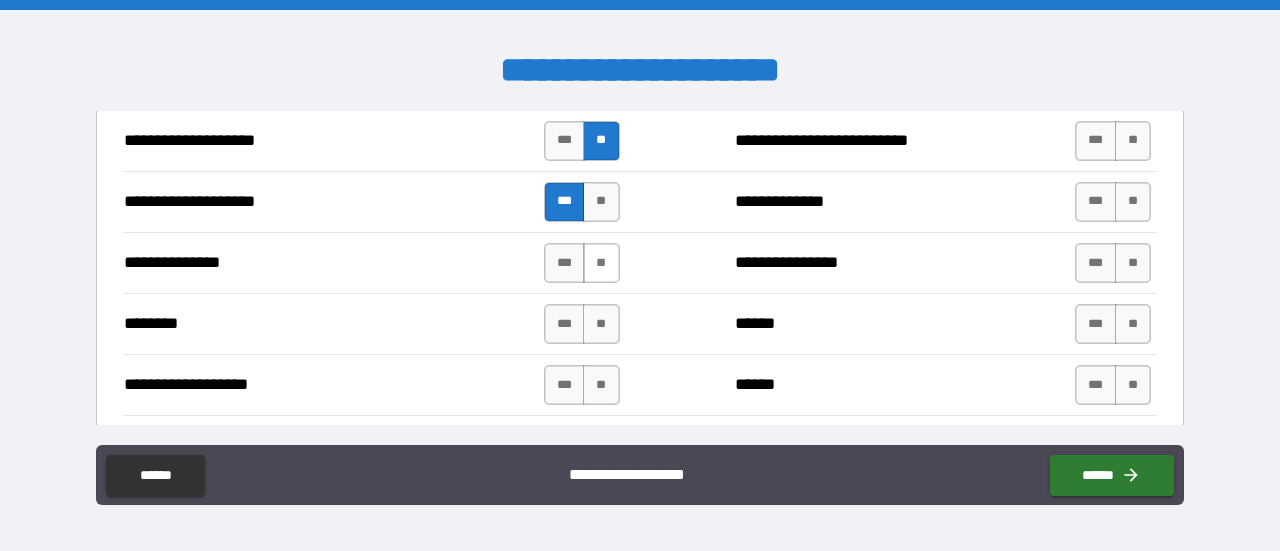 click on "**" at bounding box center (601, 263) 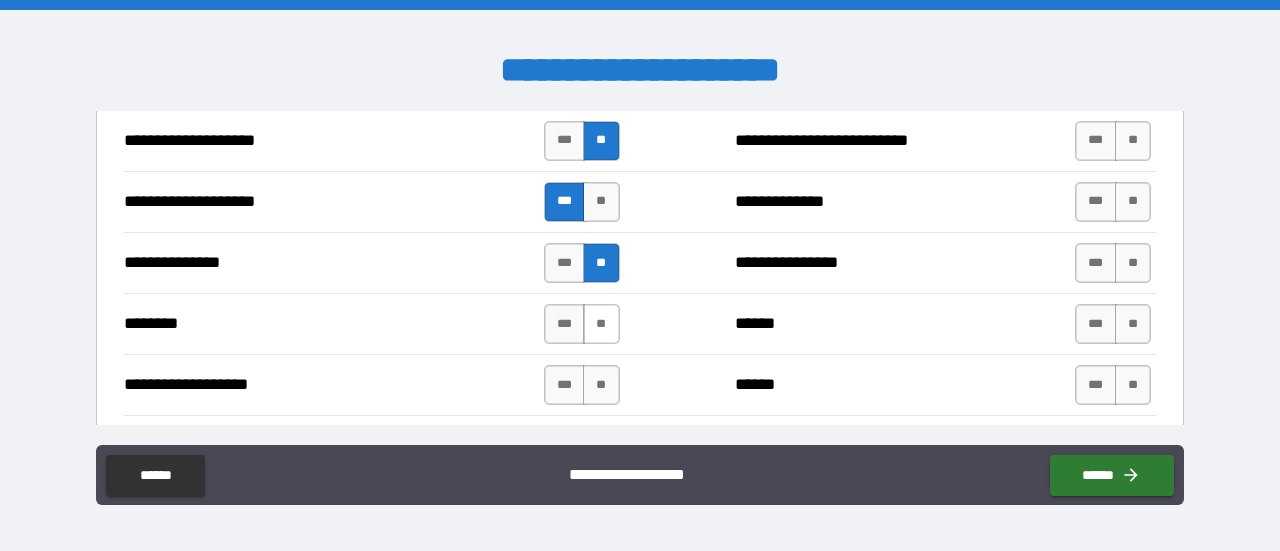 click on "**" at bounding box center (601, 324) 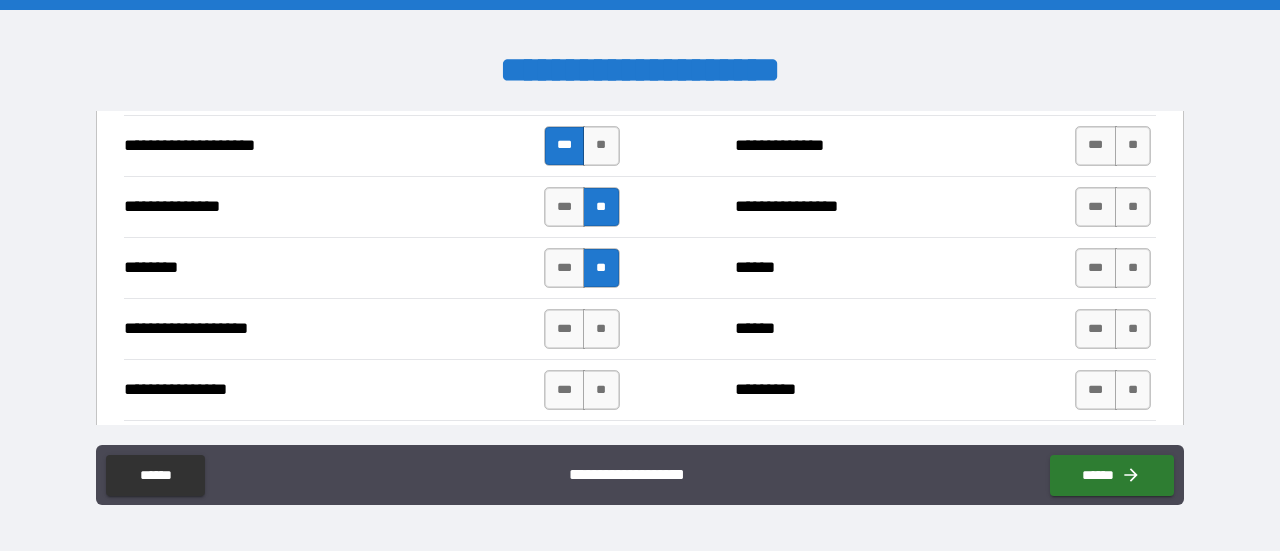 scroll, scrollTop: 1189, scrollLeft: 0, axis: vertical 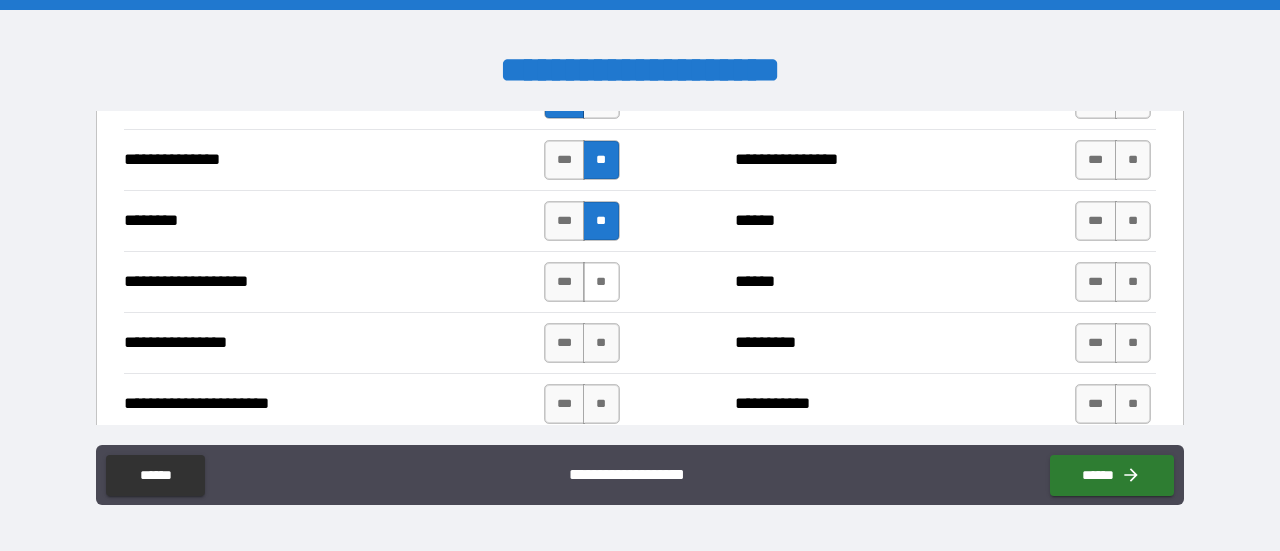 click on "**" at bounding box center [601, 282] 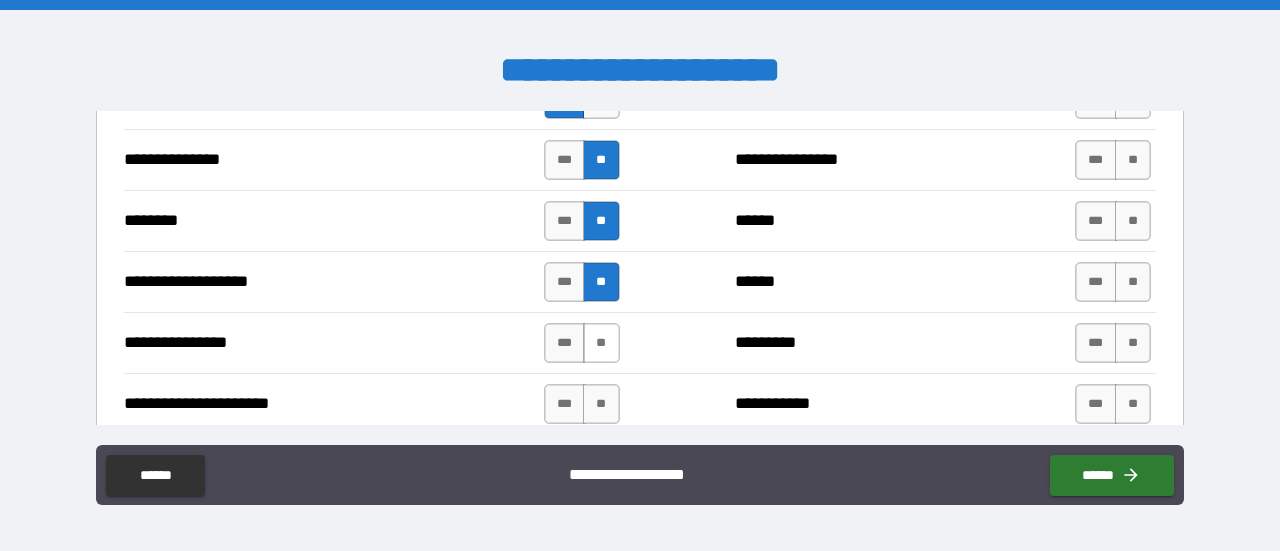 click on "**" at bounding box center [601, 343] 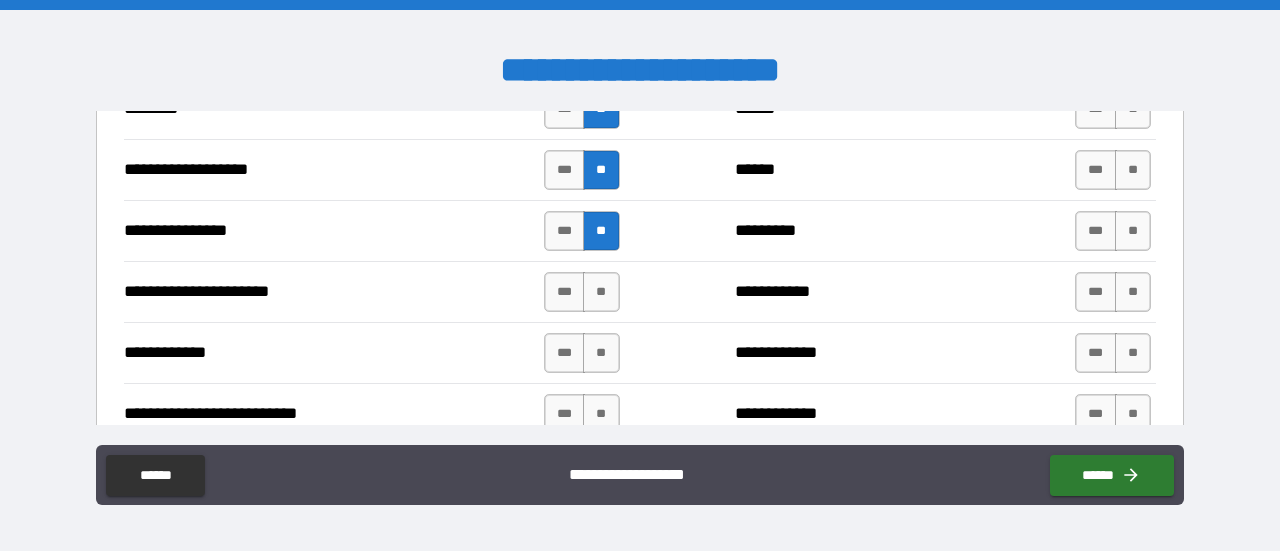 scroll, scrollTop: 1312, scrollLeft: 0, axis: vertical 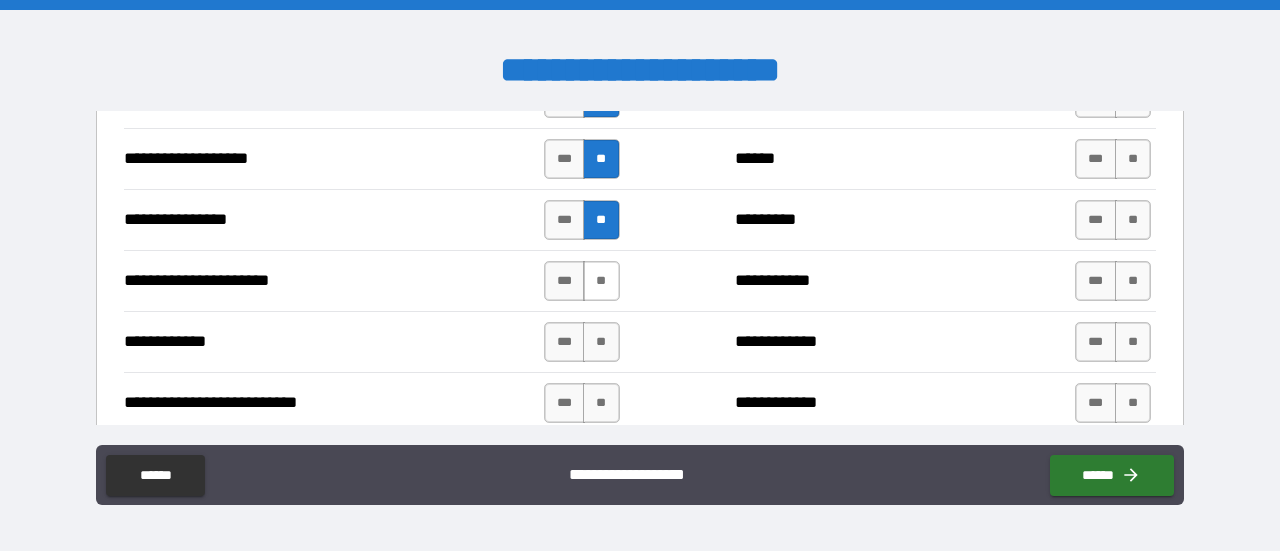 click on "**" at bounding box center [601, 281] 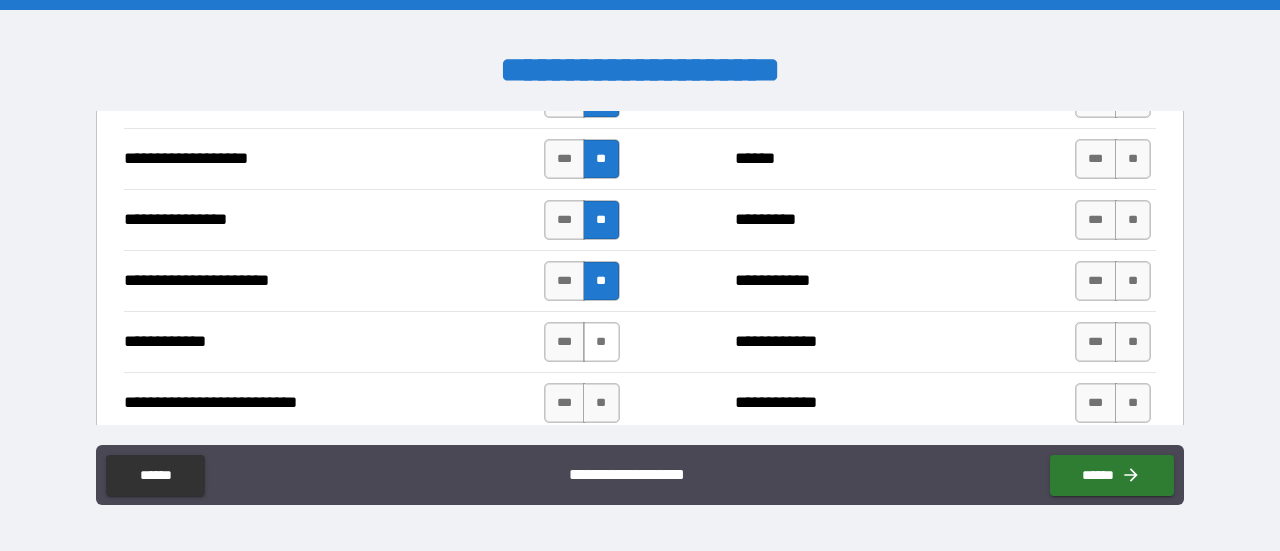 click on "**" at bounding box center (601, 342) 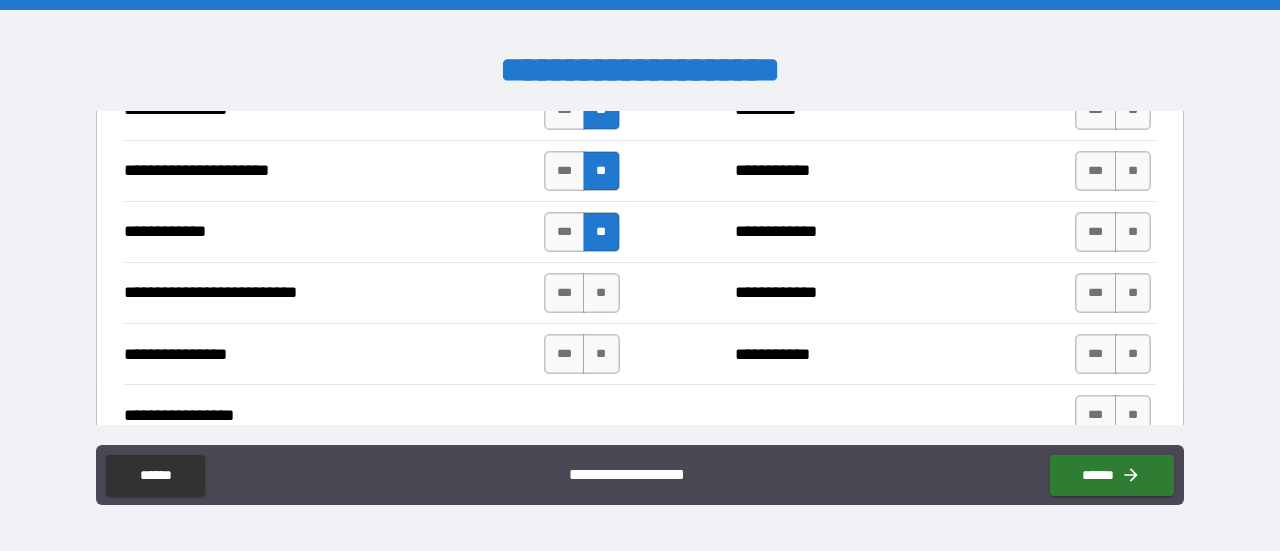 scroll, scrollTop: 1439, scrollLeft: 0, axis: vertical 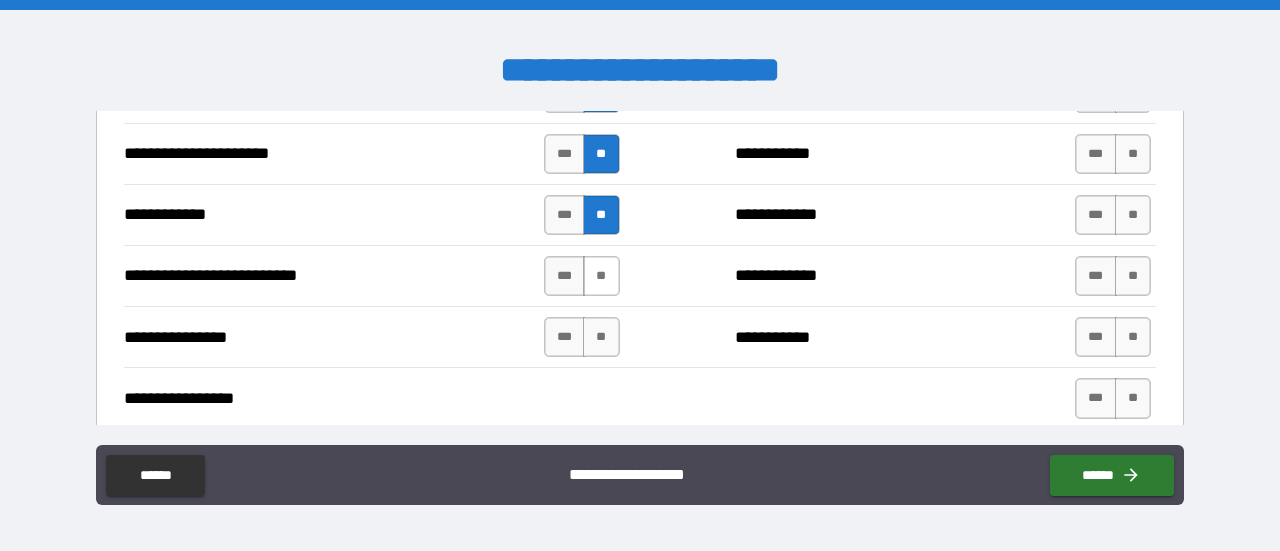 click on "**" at bounding box center (601, 276) 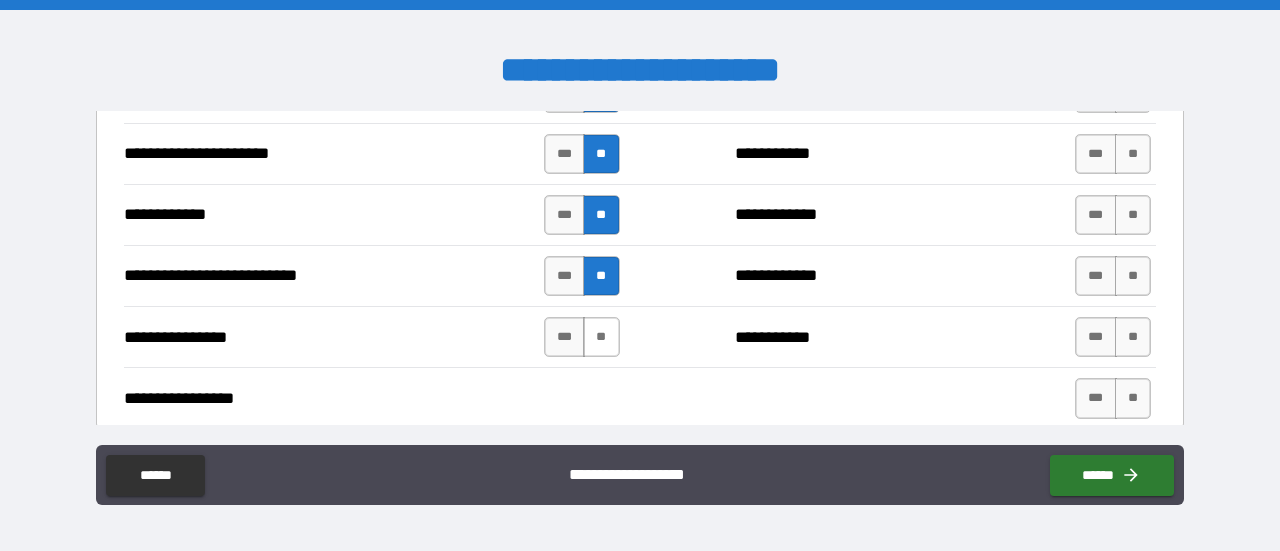 click on "**" at bounding box center [601, 337] 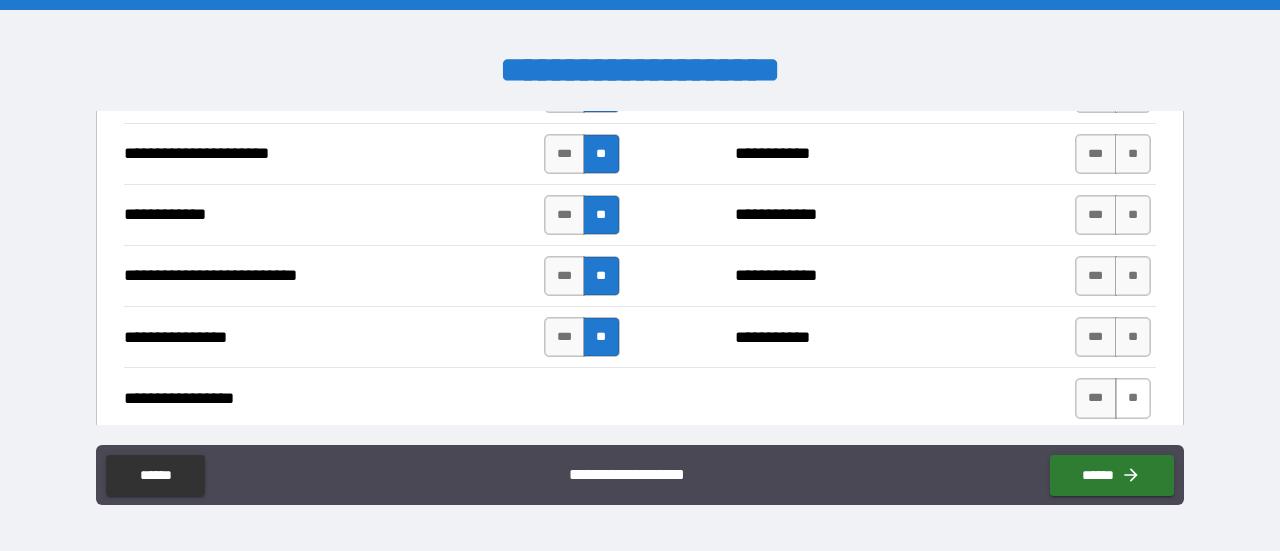 click on "**" at bounding box center (1133, 398) 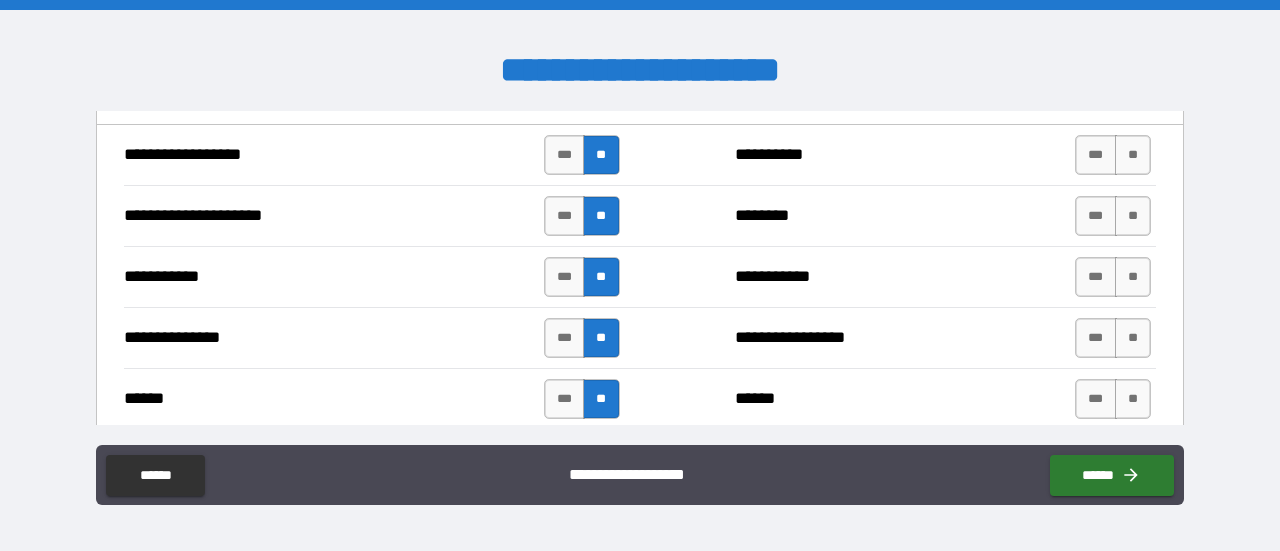 scroll, scrollTop: 523, scrollLeft: 0, axis: vertical 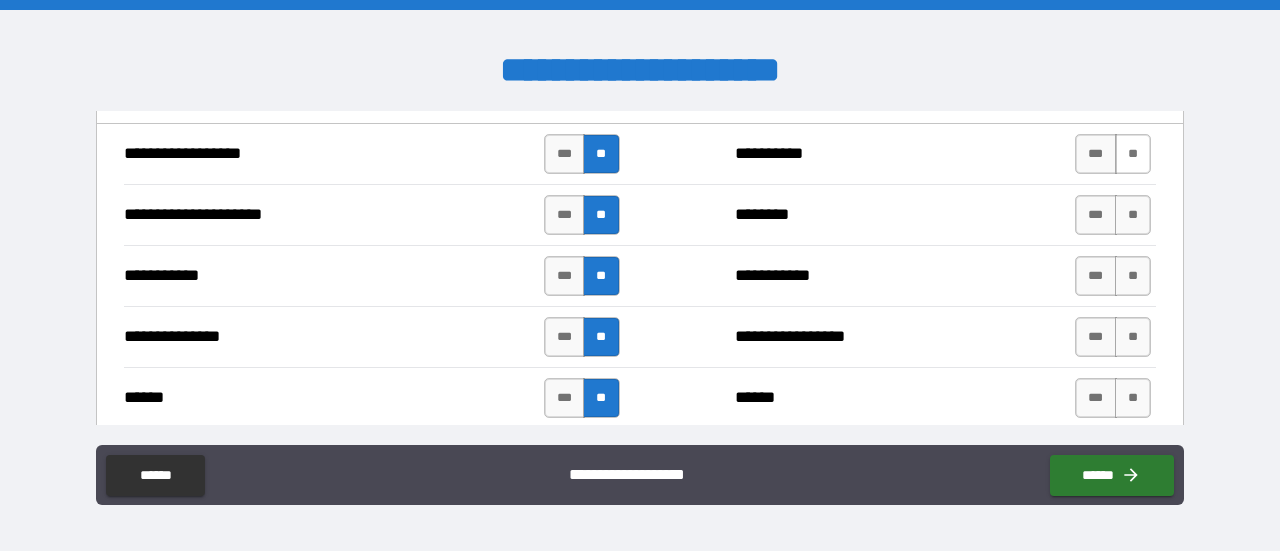 click on "**" at bounding box center (1133, 154) 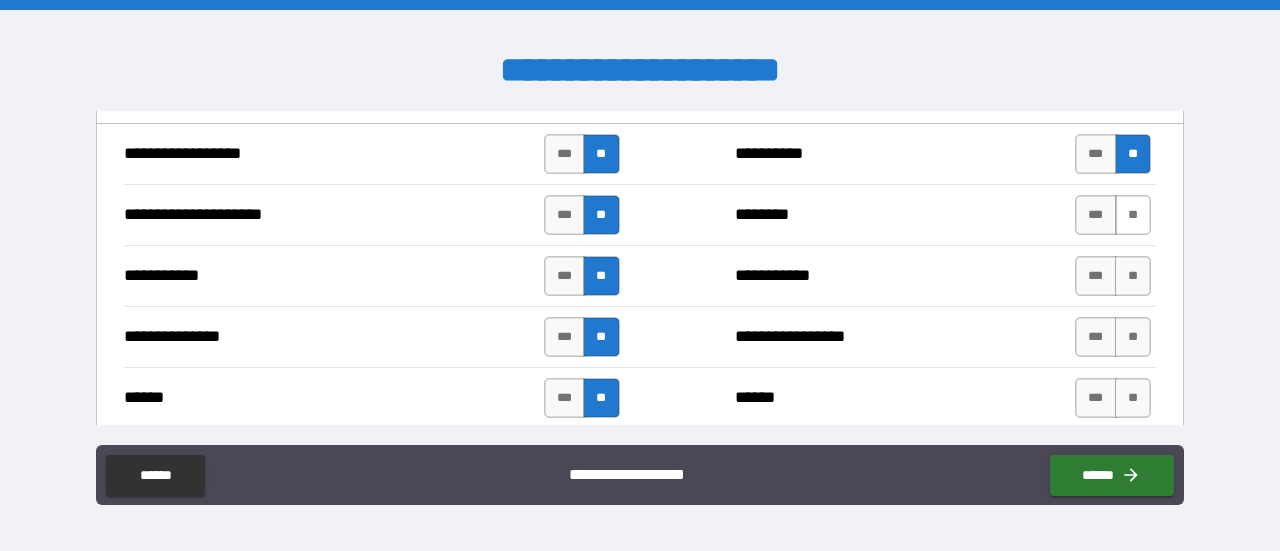 click on "**" at bounding box center [1133, 215] 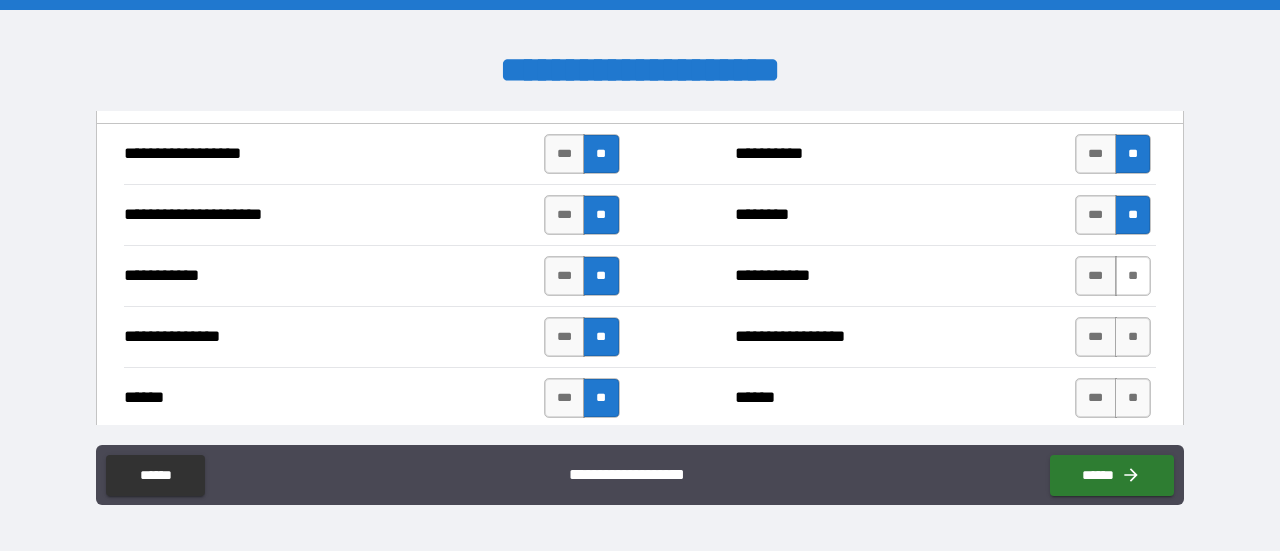 click on "**" at bounding box center (1133, 276) 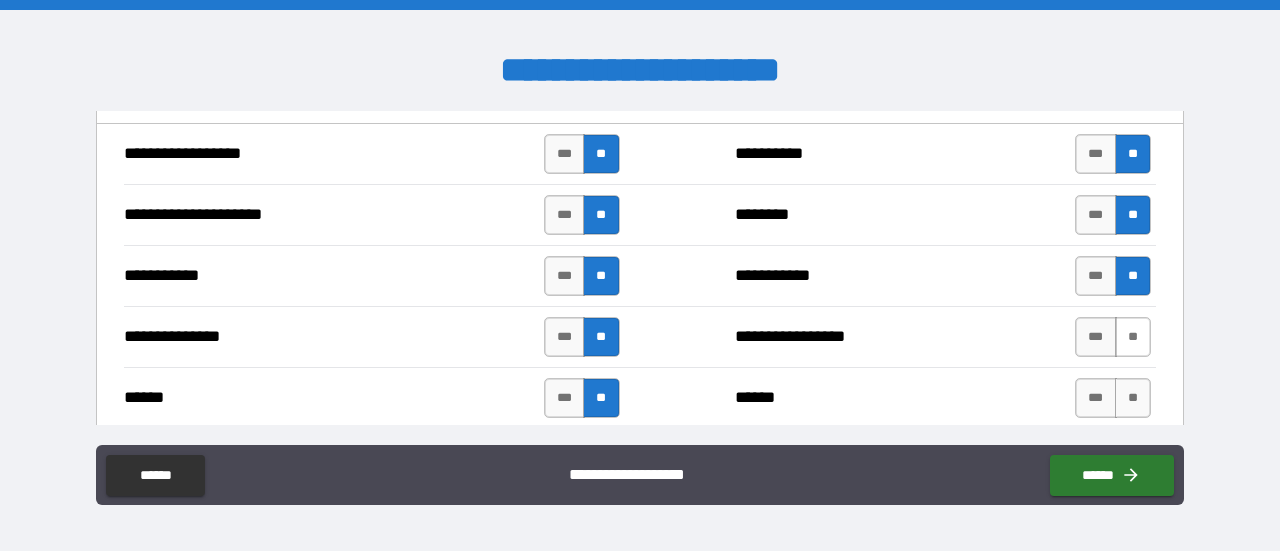 click on "**" at bounding box center (1133, 337) 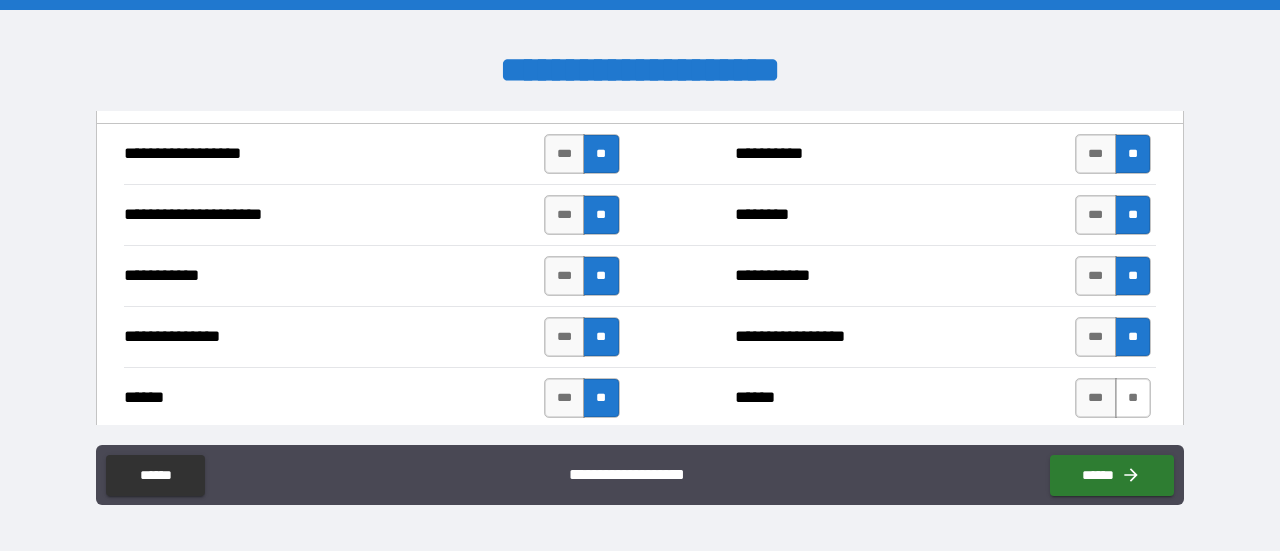 click on "**" at bounding box center [1133, 398] 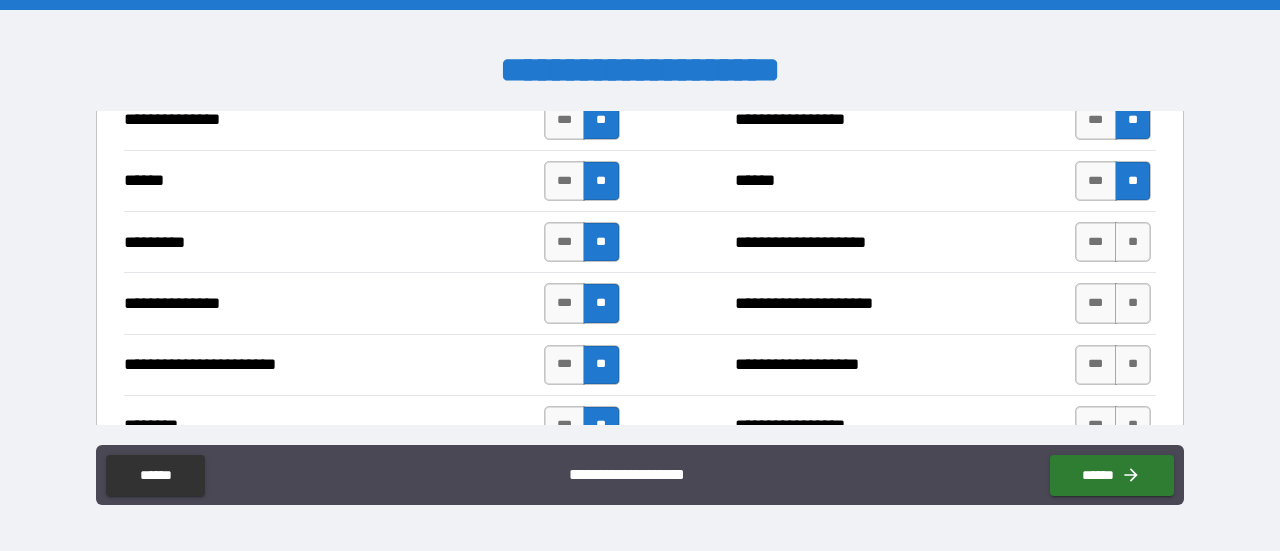 scroll, scrollTop: 742, scrollLeft: 0, axis: vertical 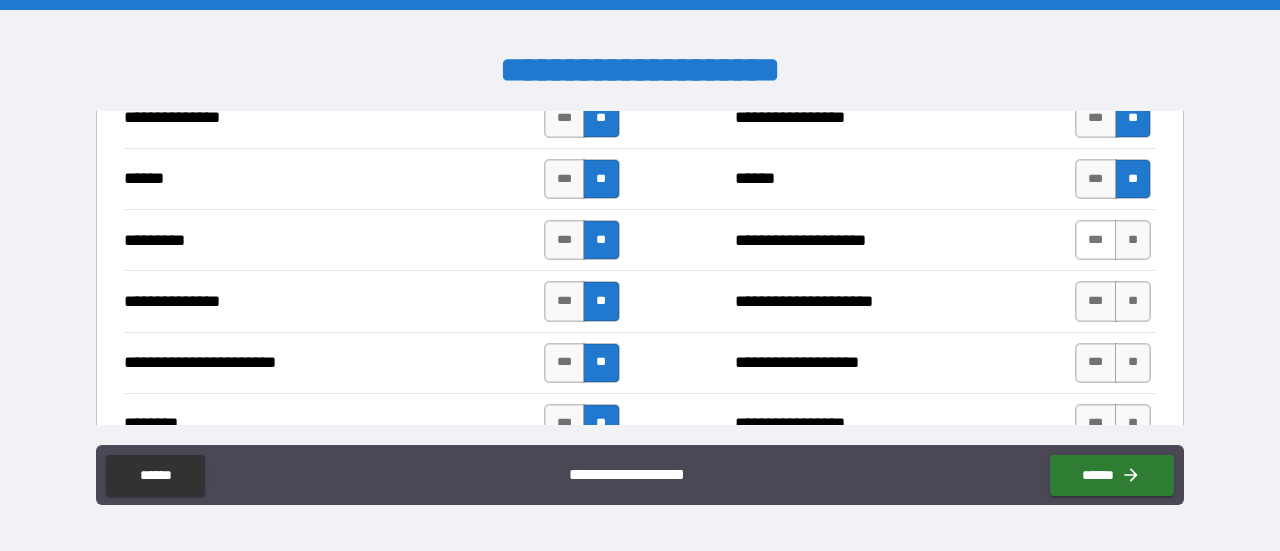click on "***" at bounding box center [1096, 240] 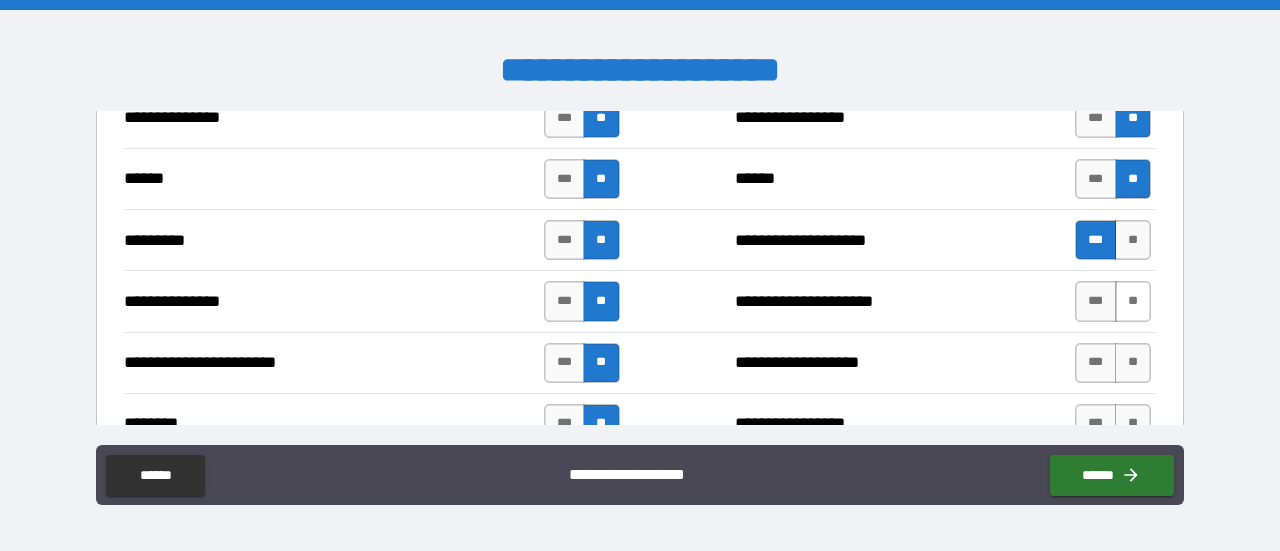 click on "**" at bounding box center (1133, 301) 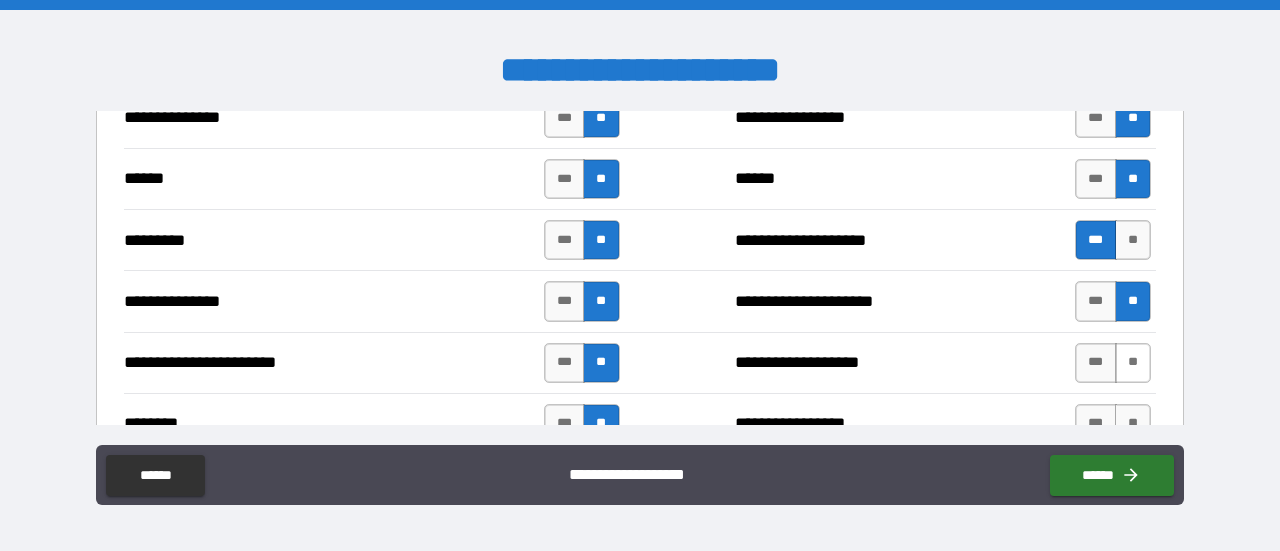 click on "**" at bounding box center [1133, 363] 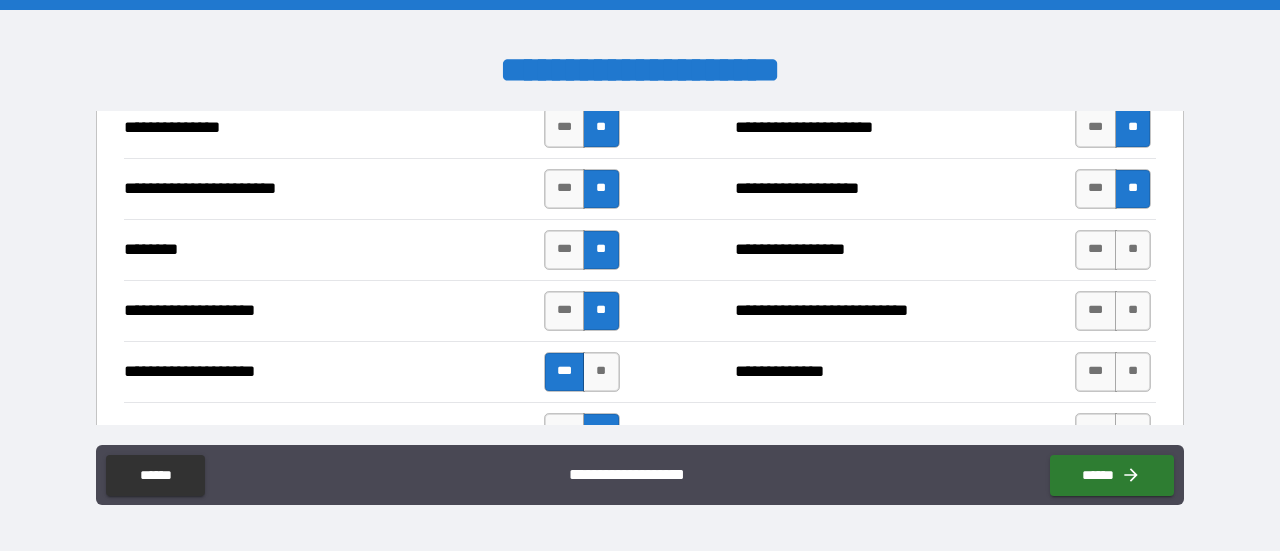 scroll, scrollTop: 923, scrollLeft: 0, axis: vertical 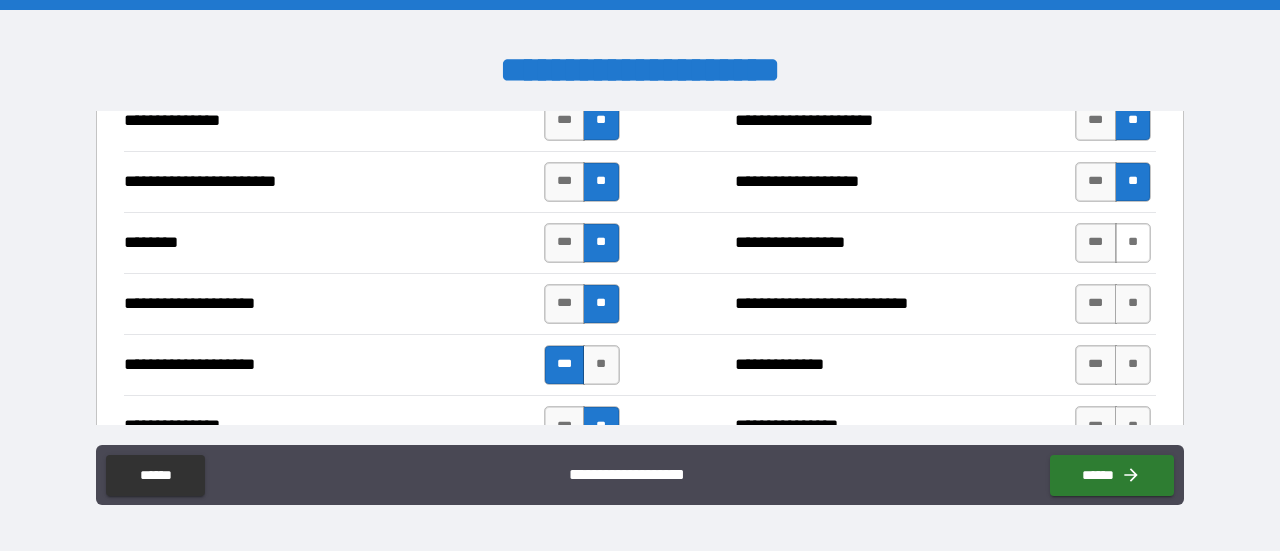 click on "**" at bounding box center [1133, 243] 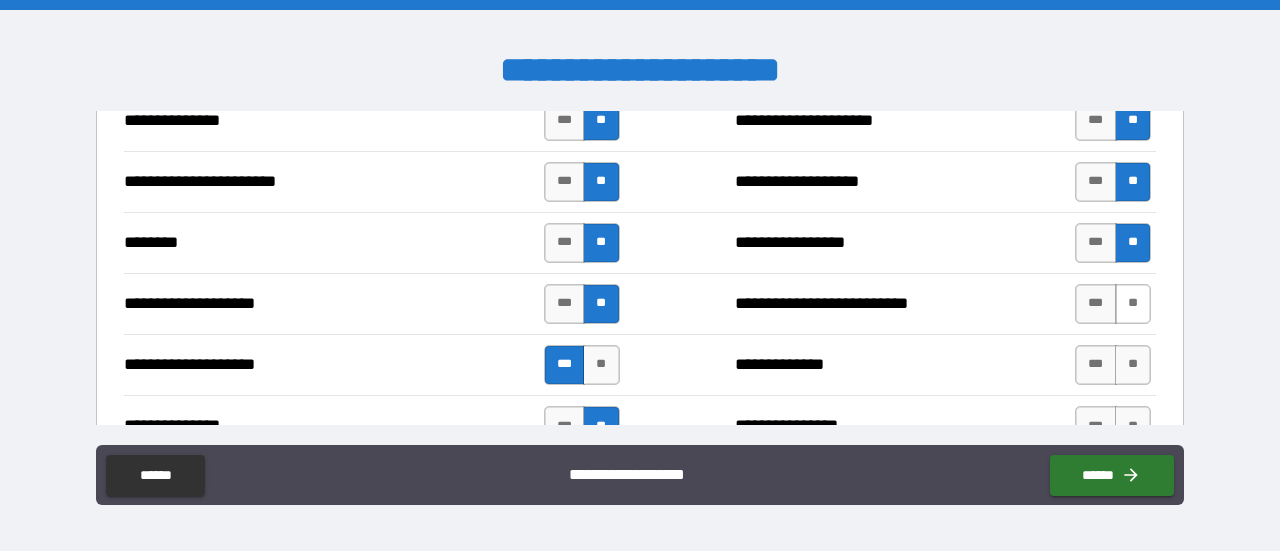 click on "**" at bounding box center [1133, 304] 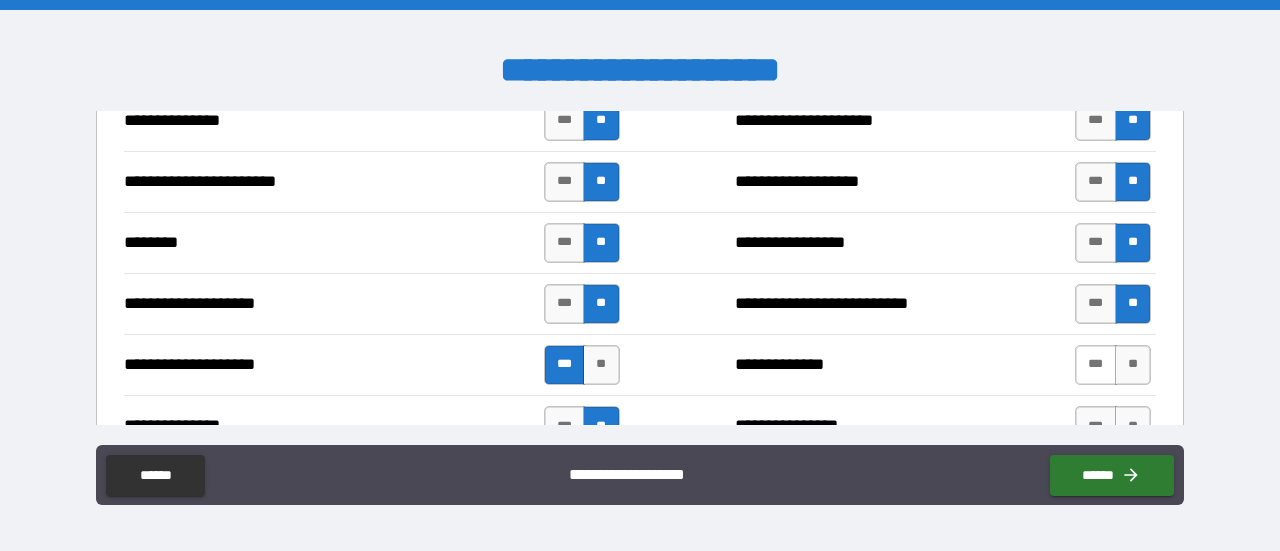click on "***" at bounding box center [1096, 365] 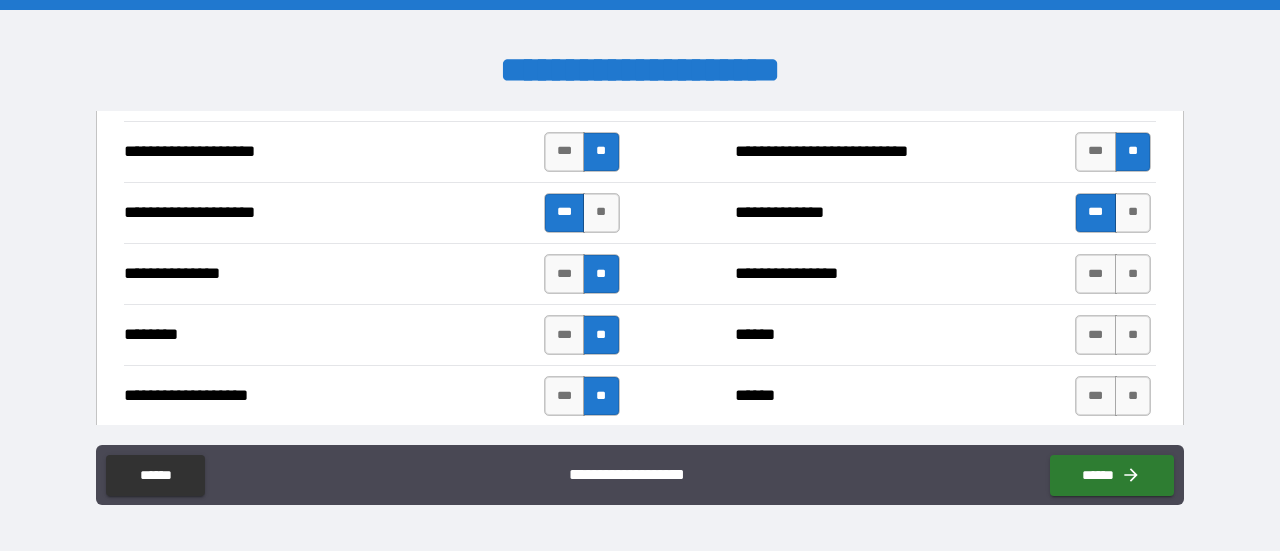 scroll, scrollTop: 1079, scrollLeft: 0, axis: vertical 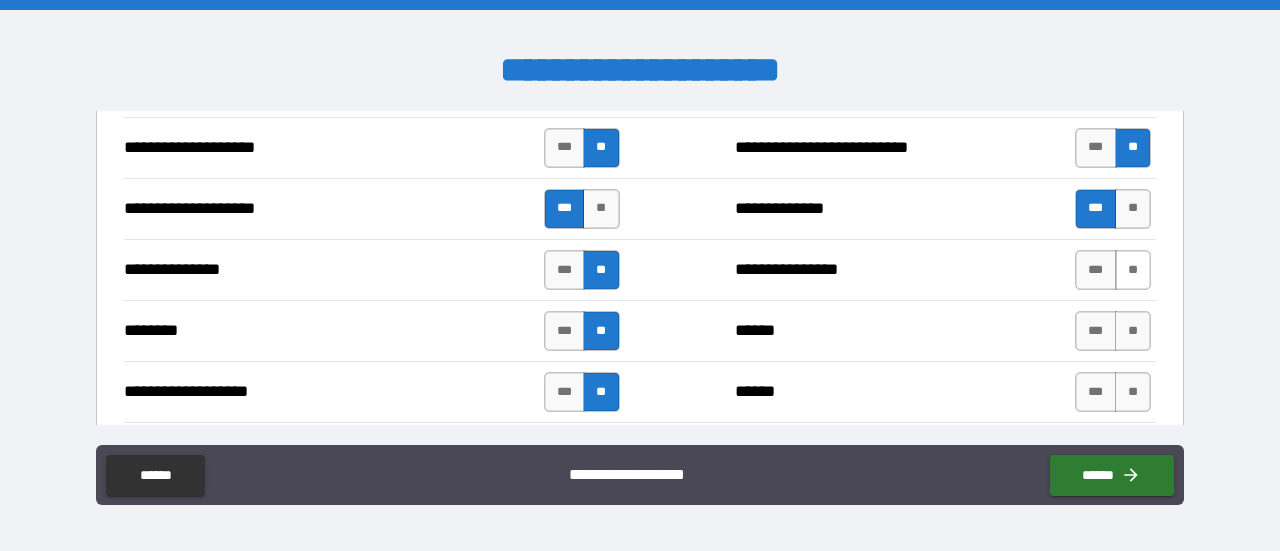 click on "**" at bounding box center (1133, 270) 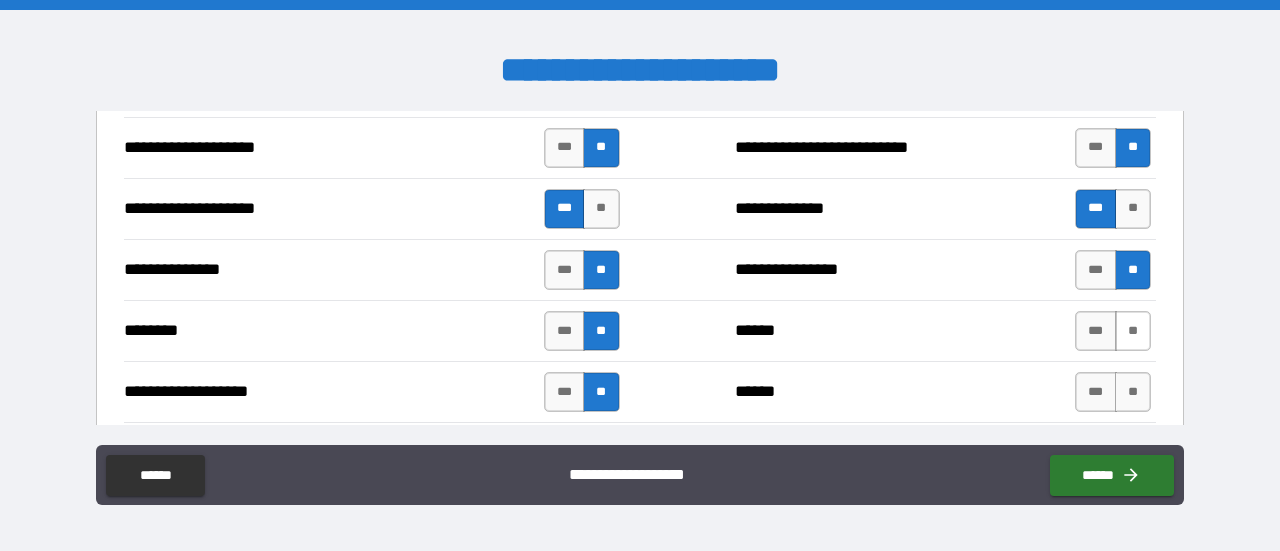 click on "**" at bounding box center [1133, 331] 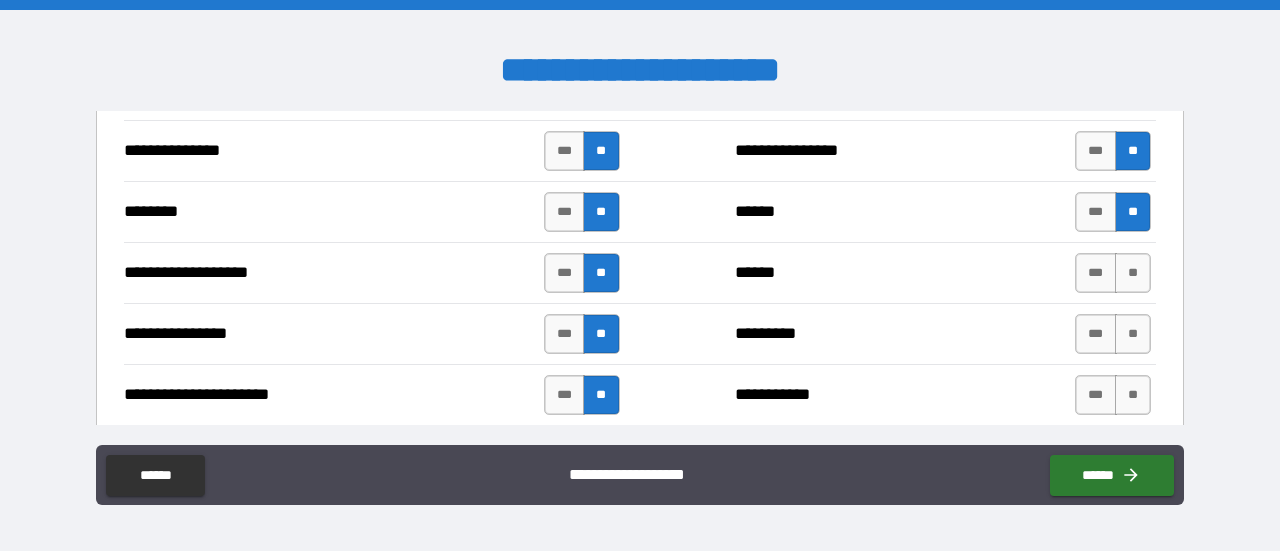 scroll, scrollTop: 1206, scrollLeft: 0, axis: vertical 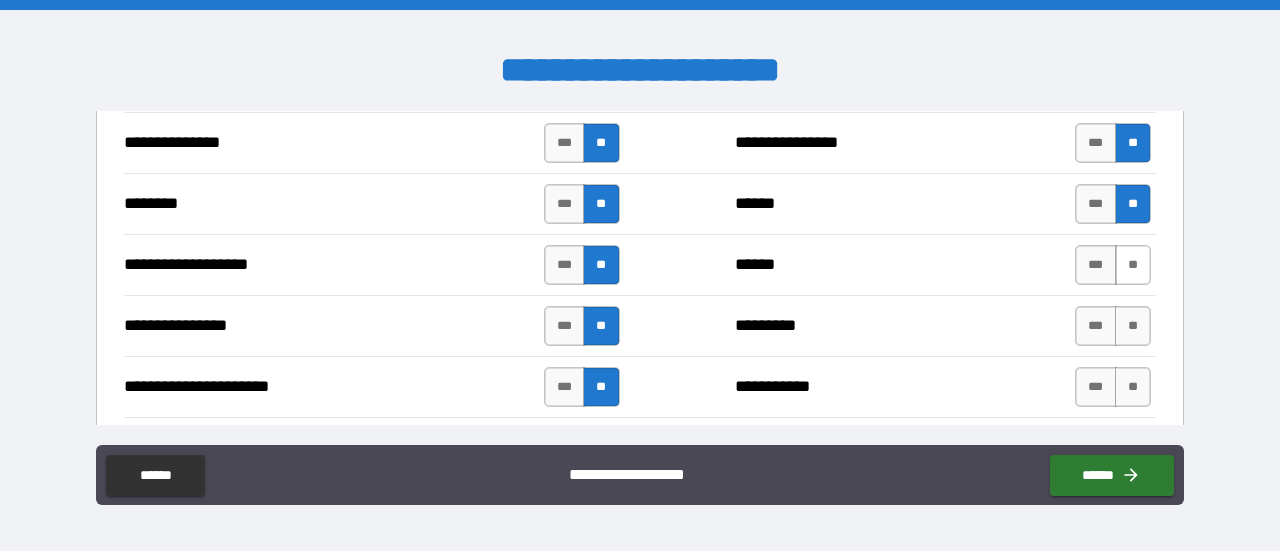 click on "**" at bounding box center (1133, 265) 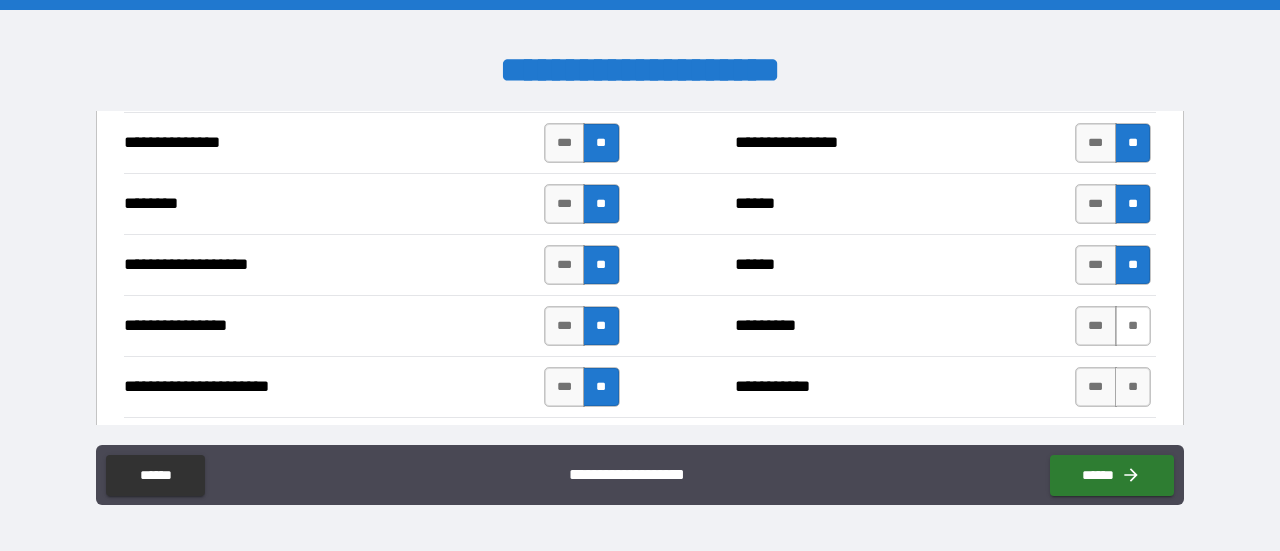 click on "**" at bounding box center [1133, 326] 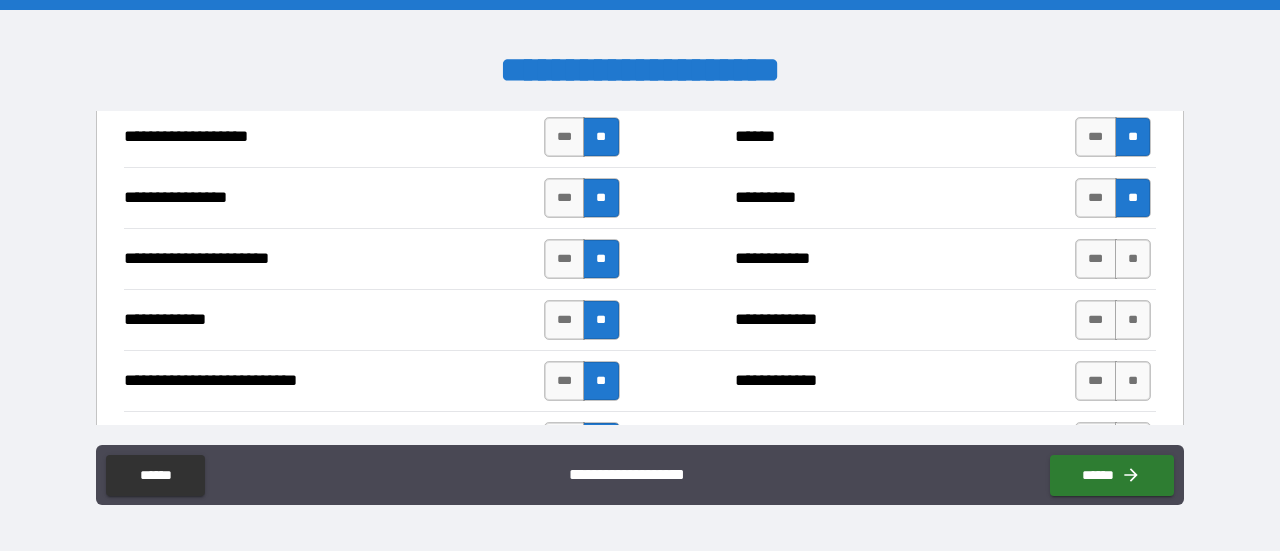 scroll, scrollTop: 1338, scrollLeft: 0, axis: vertical 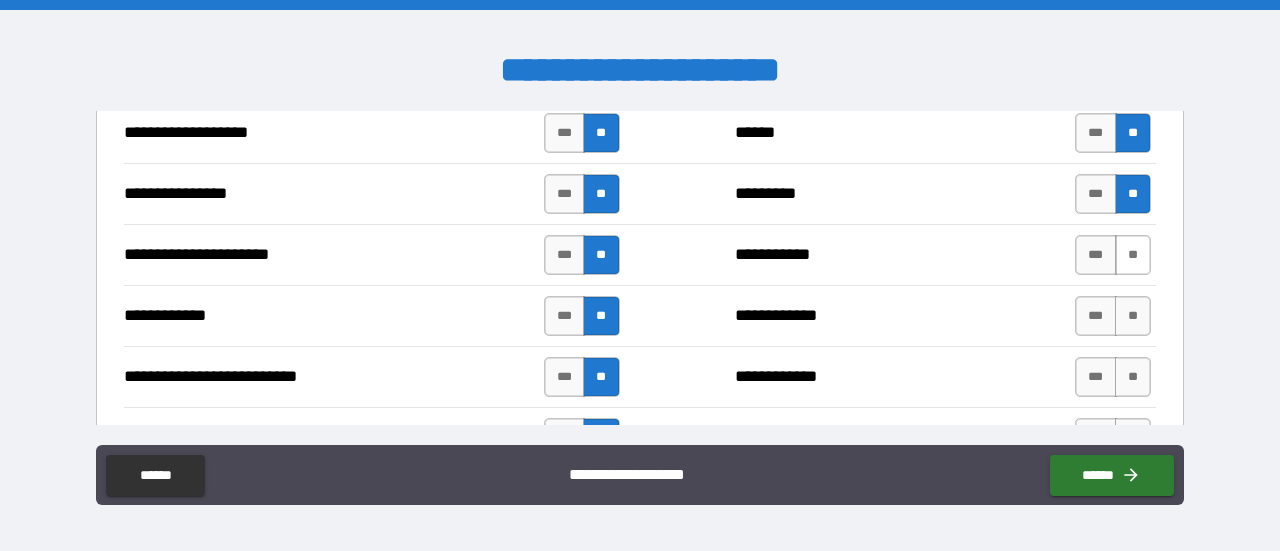 click on "**" at bounding box center (1133, 255) 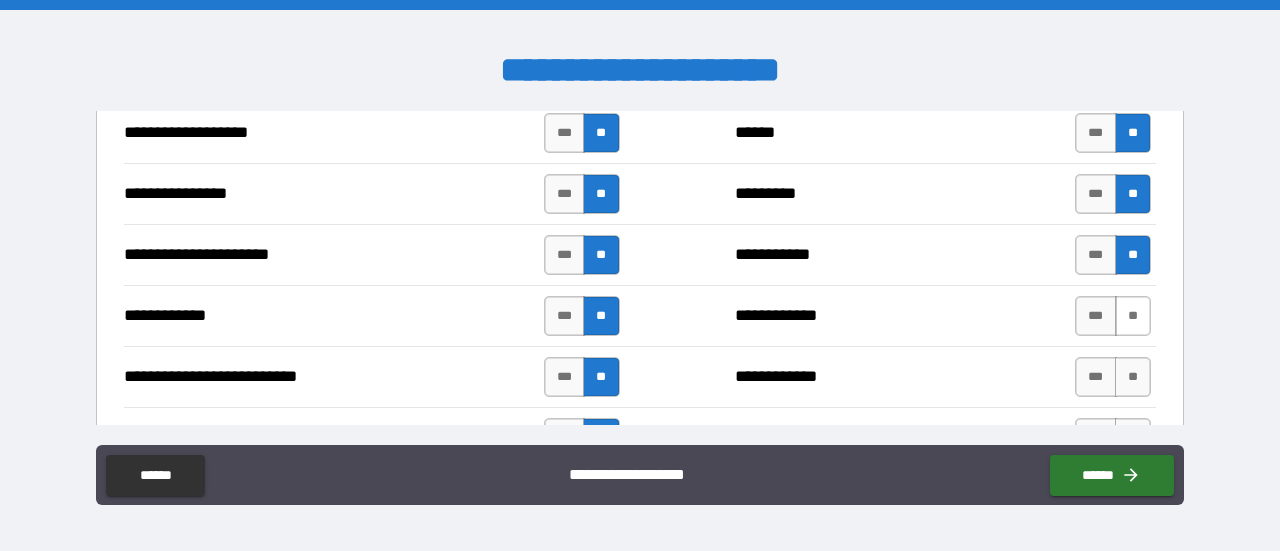 click on "**" at bounding box center [1133, 316] 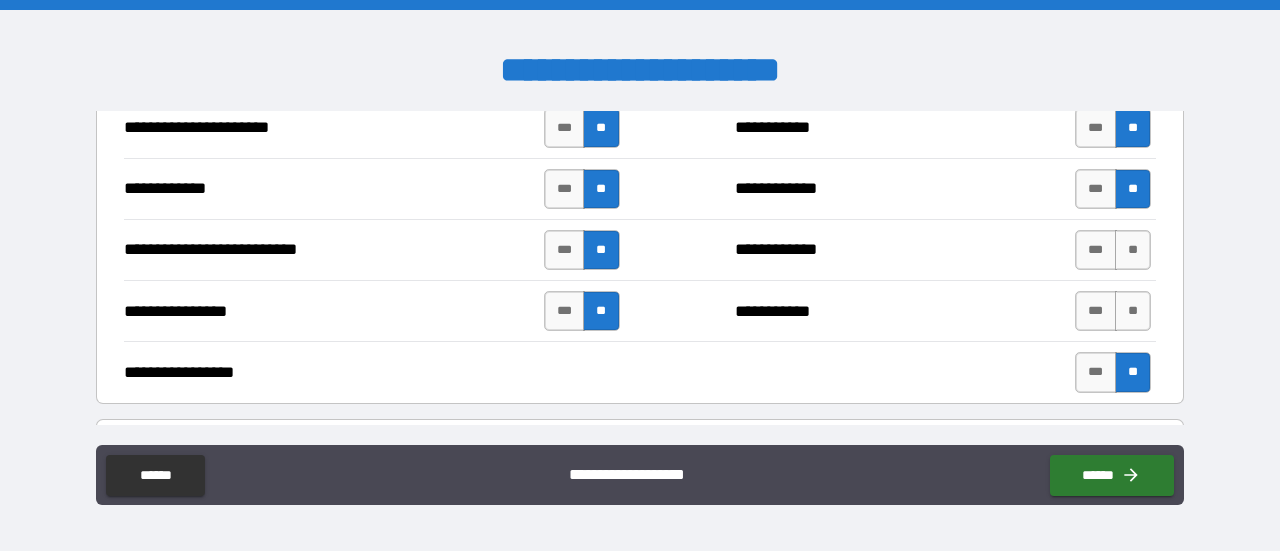 scroll, scrollTop: 1468, scrollLeft: 0, axis: vertical 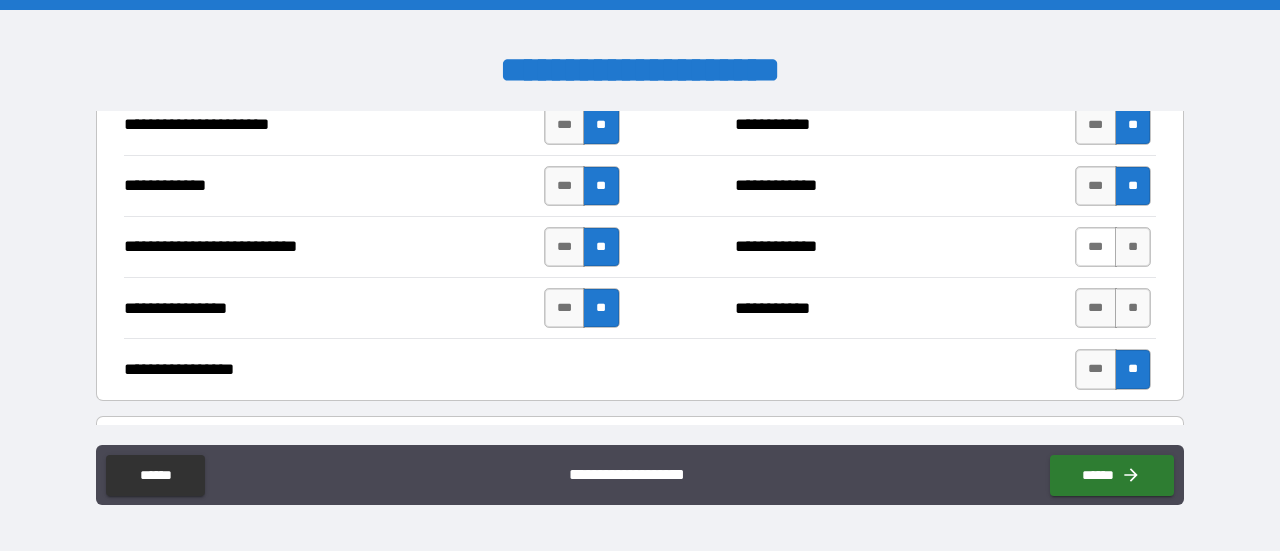 click on "***" at bounding box center [1096, 247] 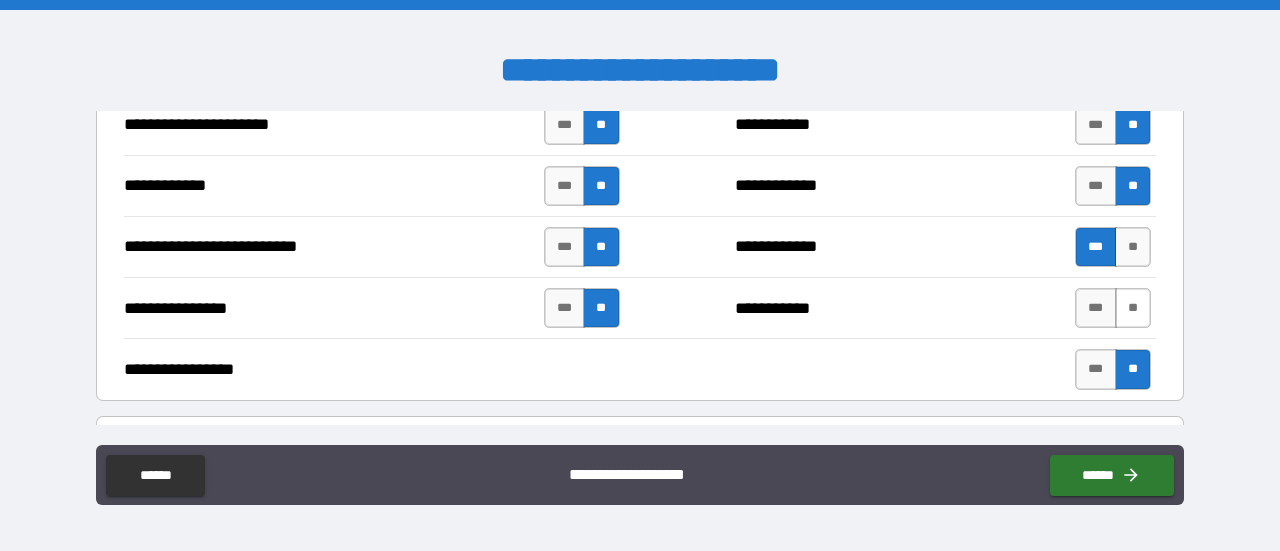 click on "**" at bounding box center [1133, 308] 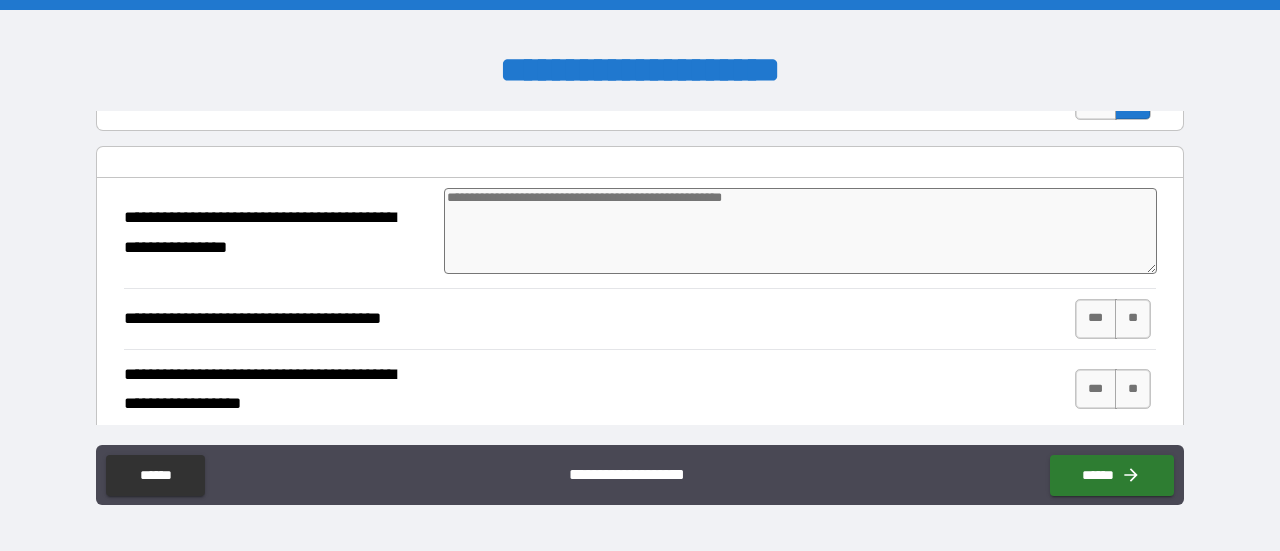 scroll, scrollTop: 1740, scrollLeft: 0, axis: vertical 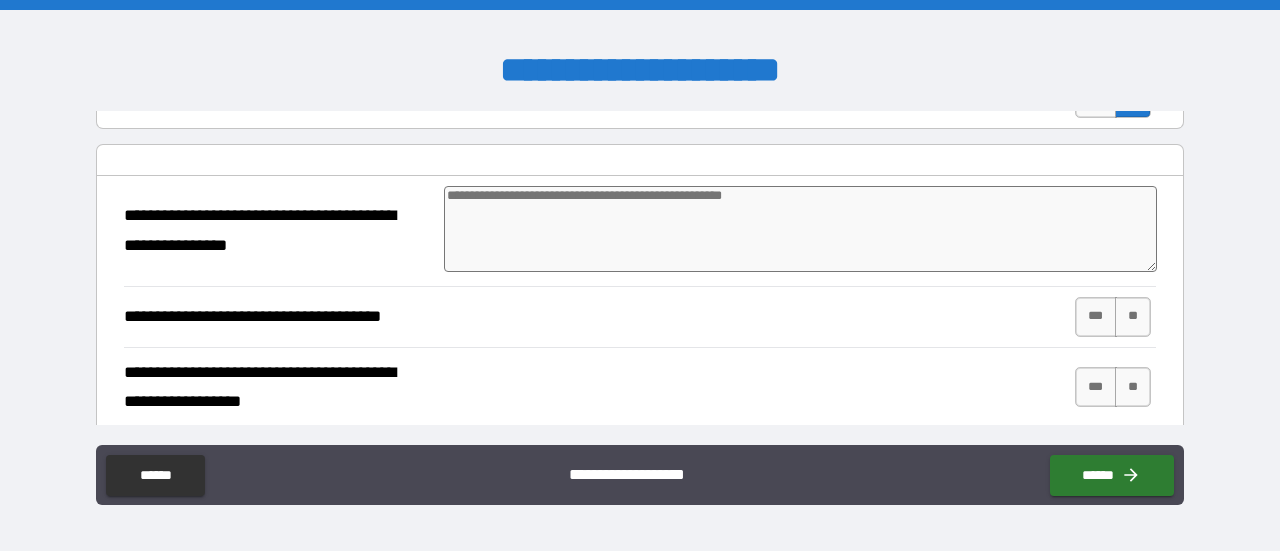 click at bounding box center [800, 229] 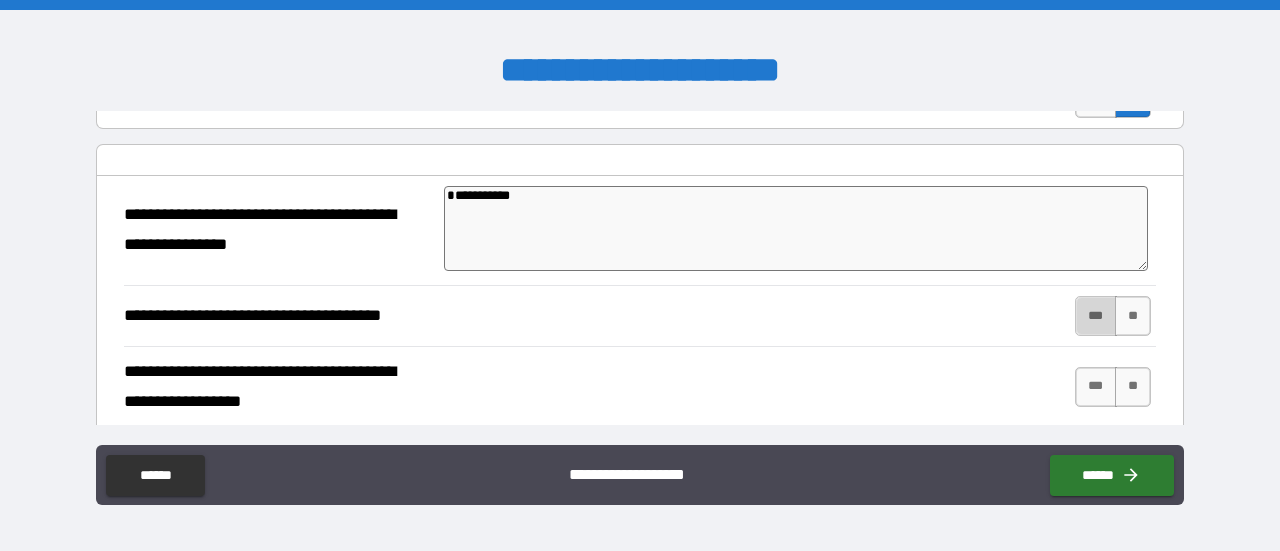 click on "***" at bounding box center [1096, 316] 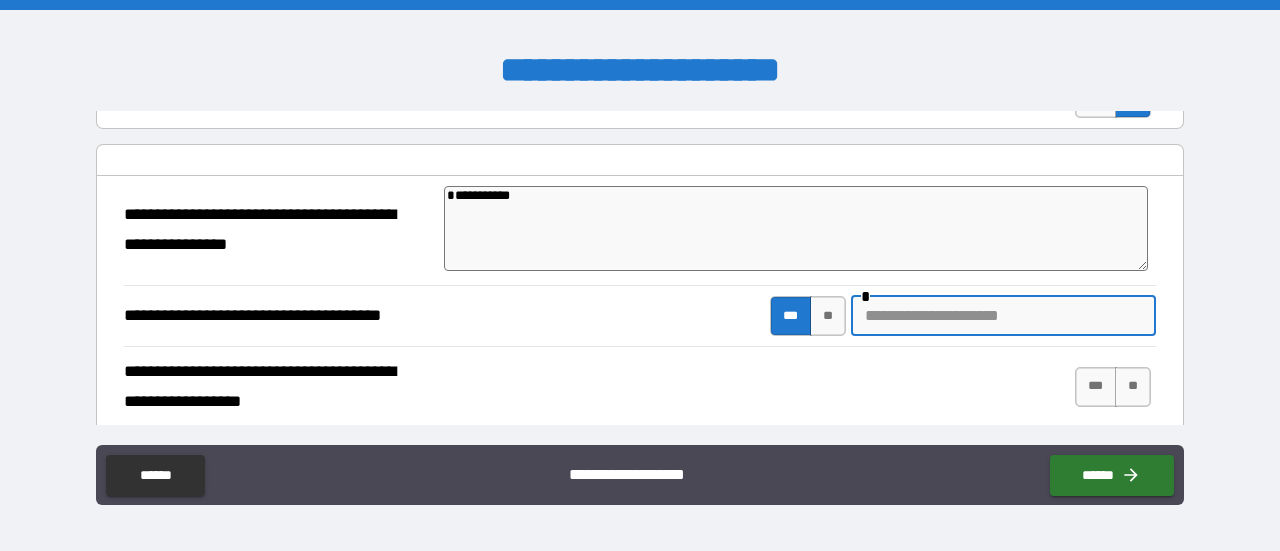 click at bounding box center (1003, 316) 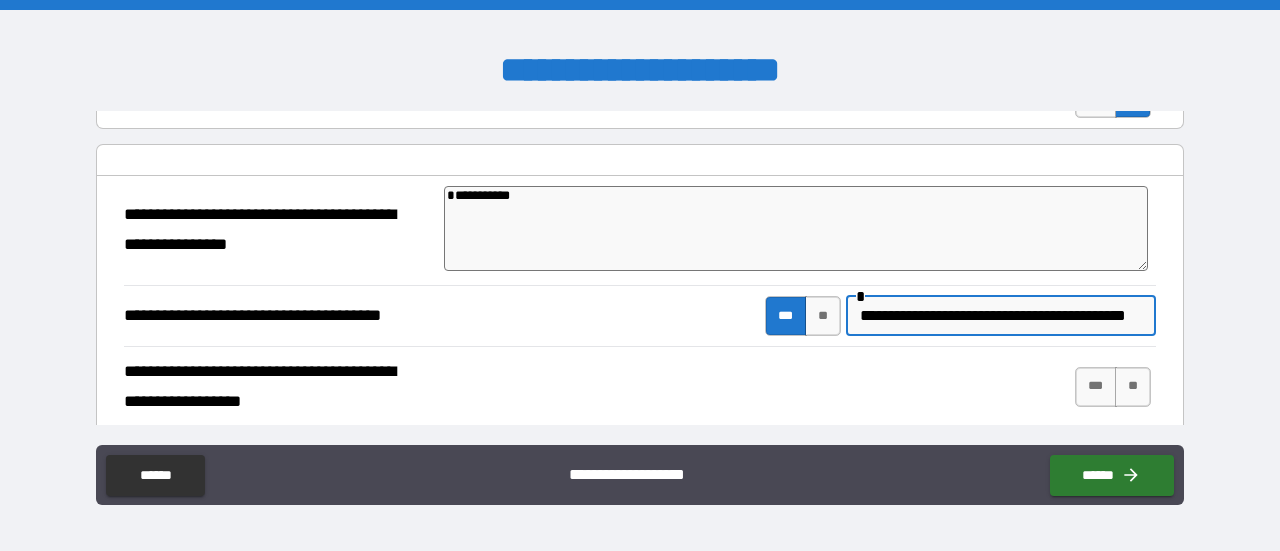 scroll, scrollTop: 0, scrollLeft: 25, axis: horizontal 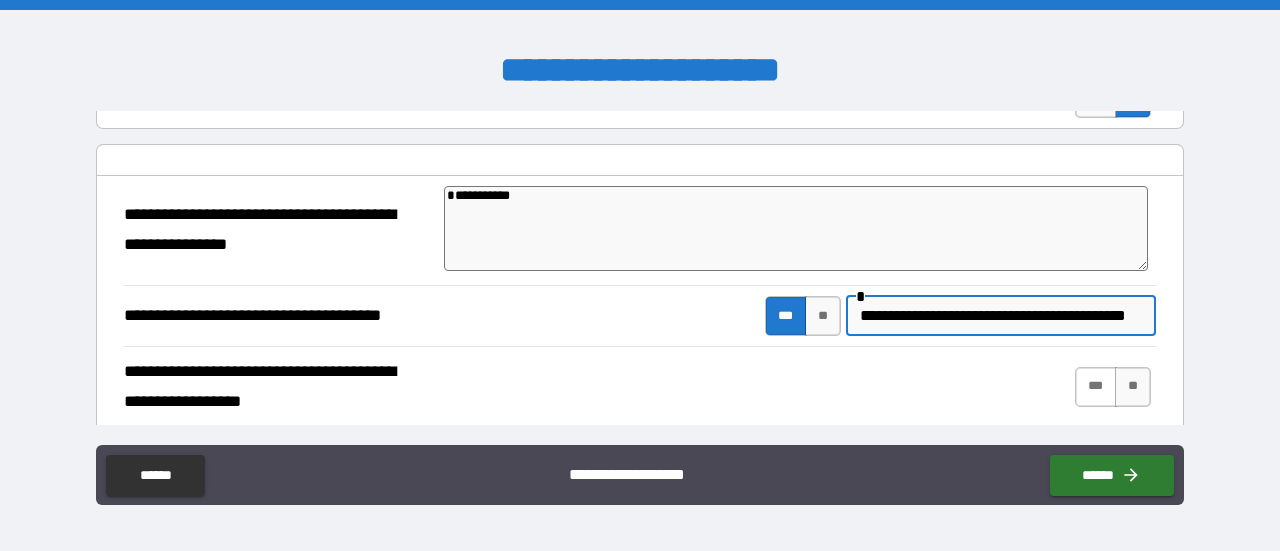 click on "***" at bounding box center [1096, 387] 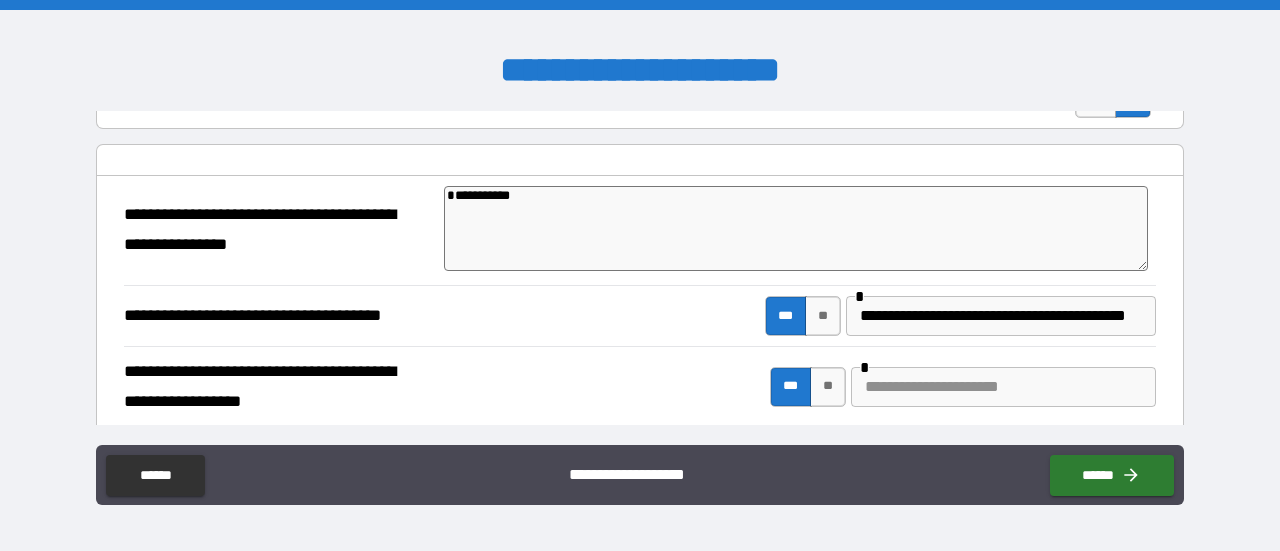 scroll, scrollTop: 0, scrollLeft: 0, axis: both 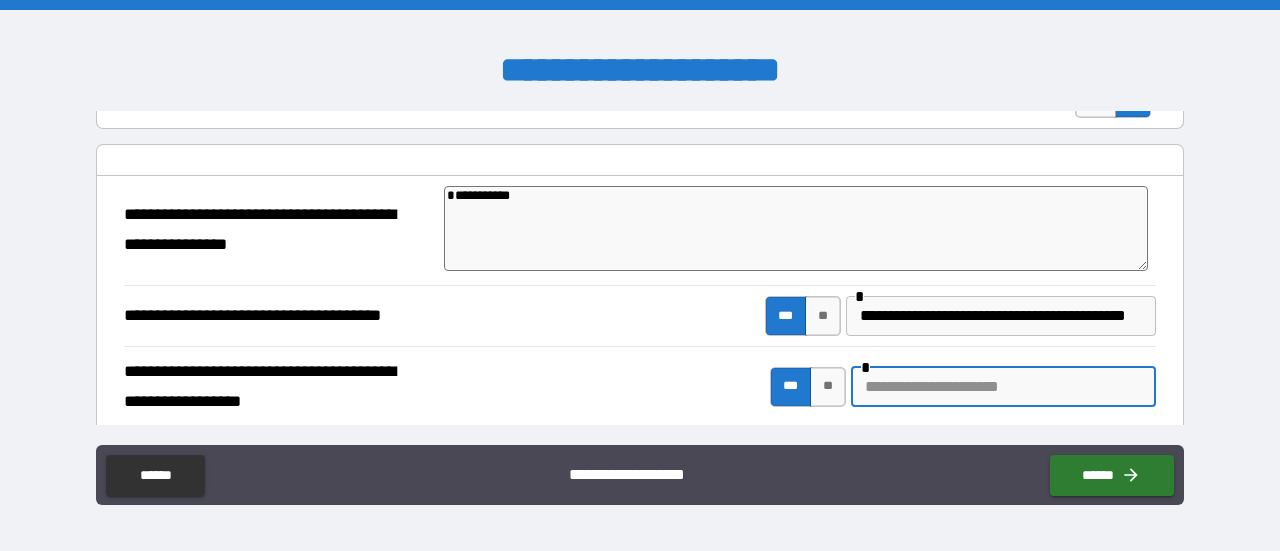 click at bounding box center (1003, 387) 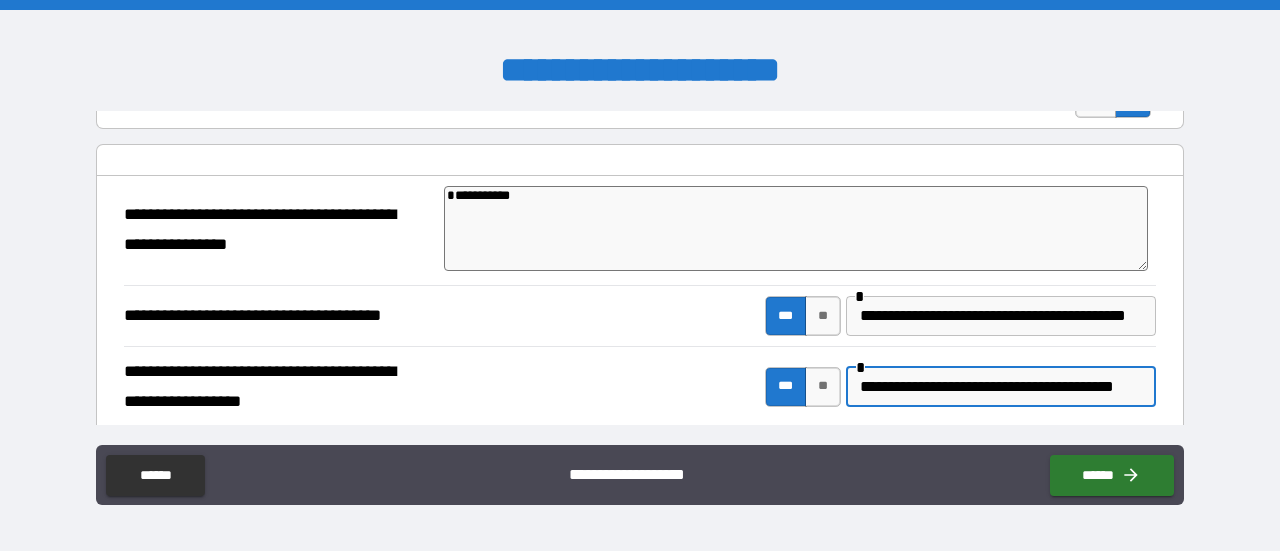 scroll, scrollTop: 0, scrollLeft: 28, axis: horizontal 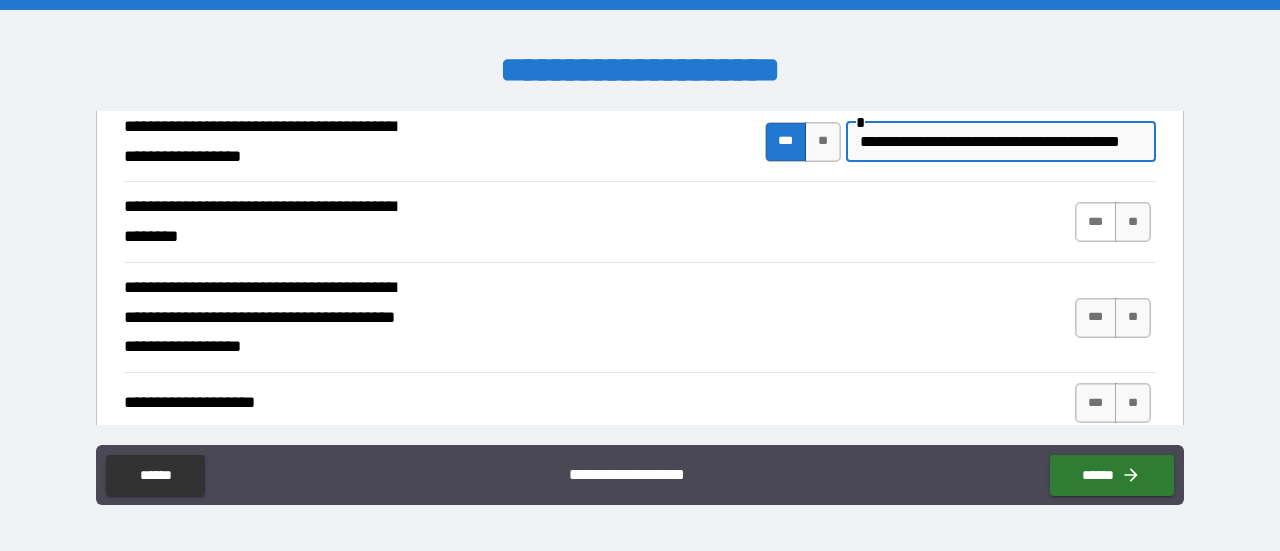 click on "***" at bounding box center (1096, 222) 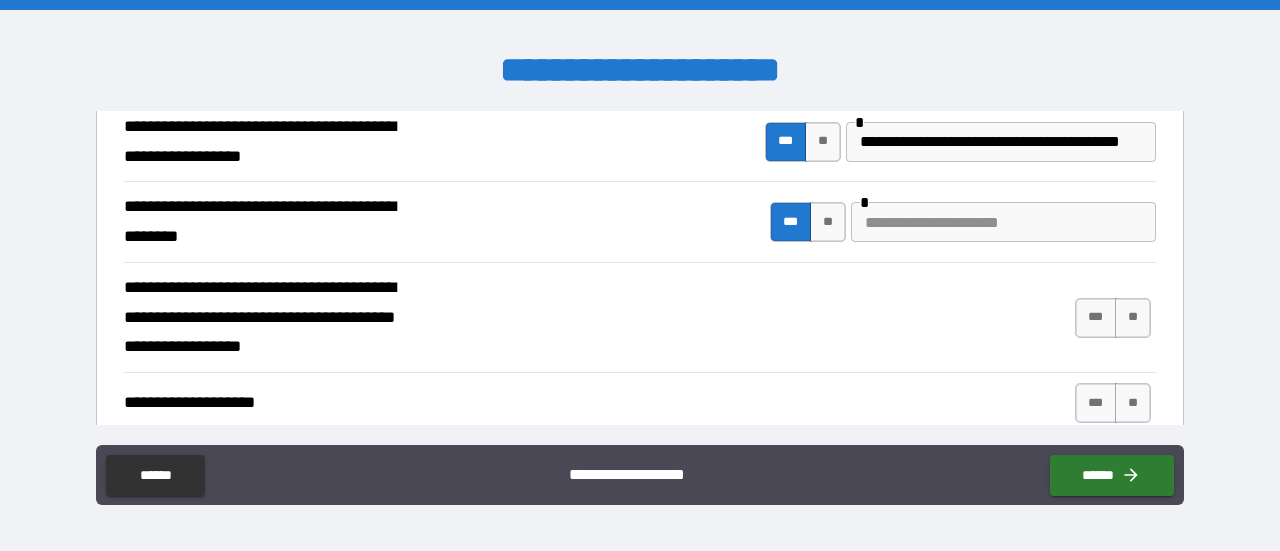 scroll, scrollTop: 0, scrollLeft: 0, axis: both 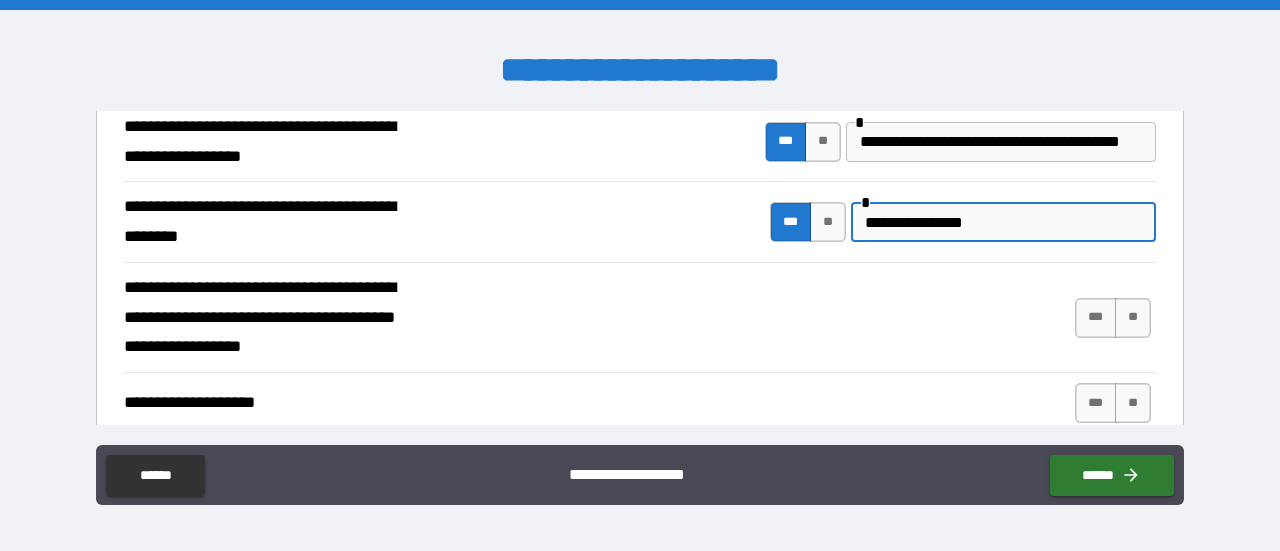 click on "**********" at bounding box center (1003, 222) 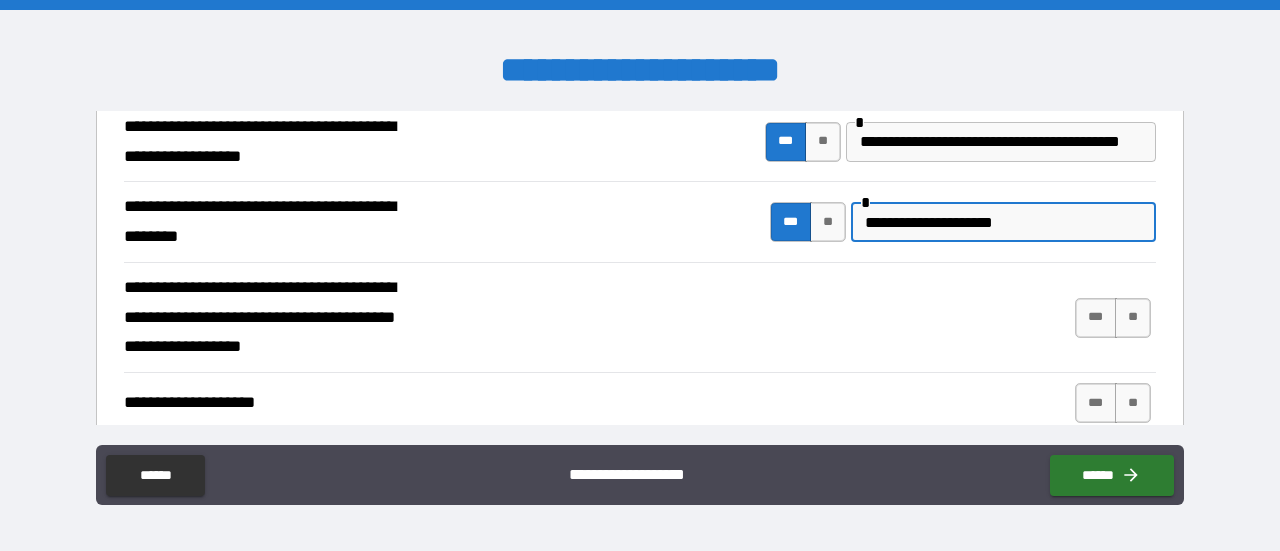 click on "**********" at bounding box center [1003, 222] 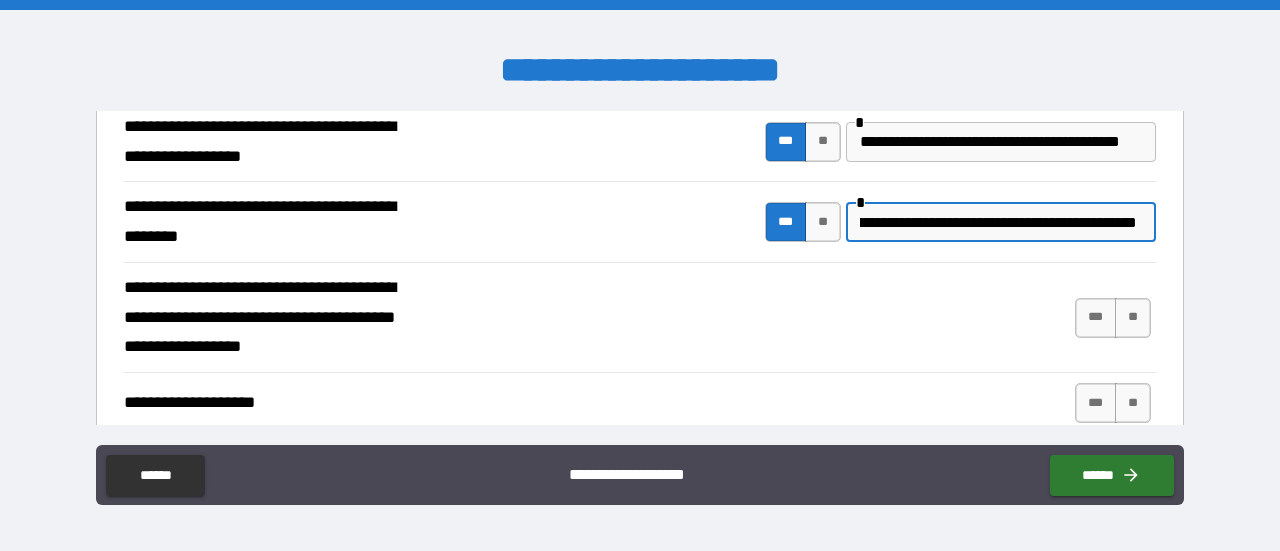 scroll, scrollTop: 0, scrollLeft: 141, axis: horizontal 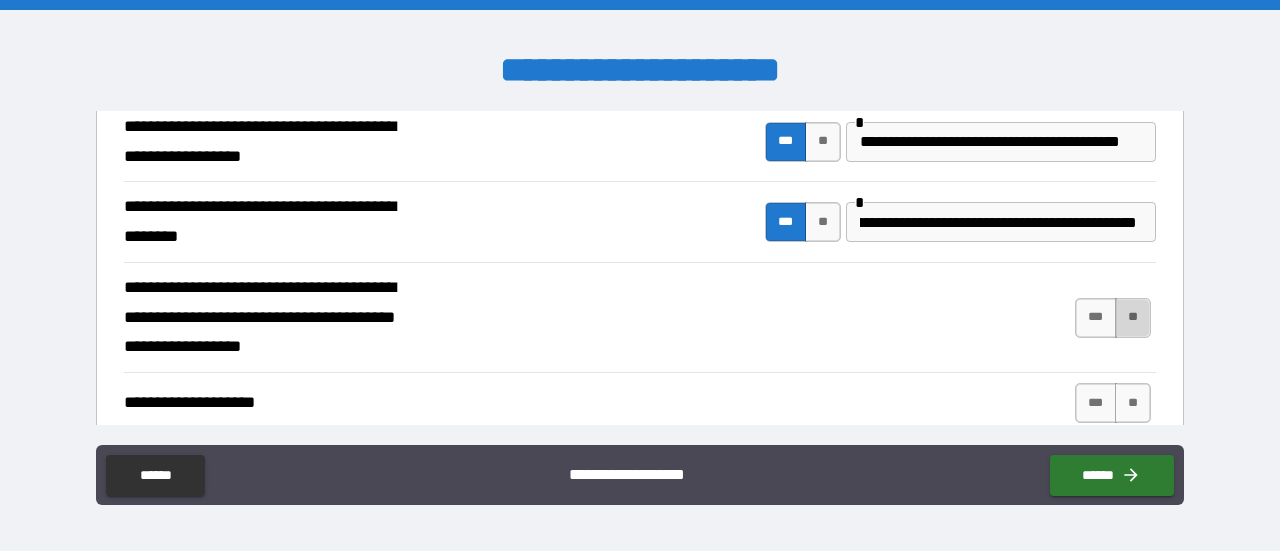 click on "**" at bounding box center [1133, 318] 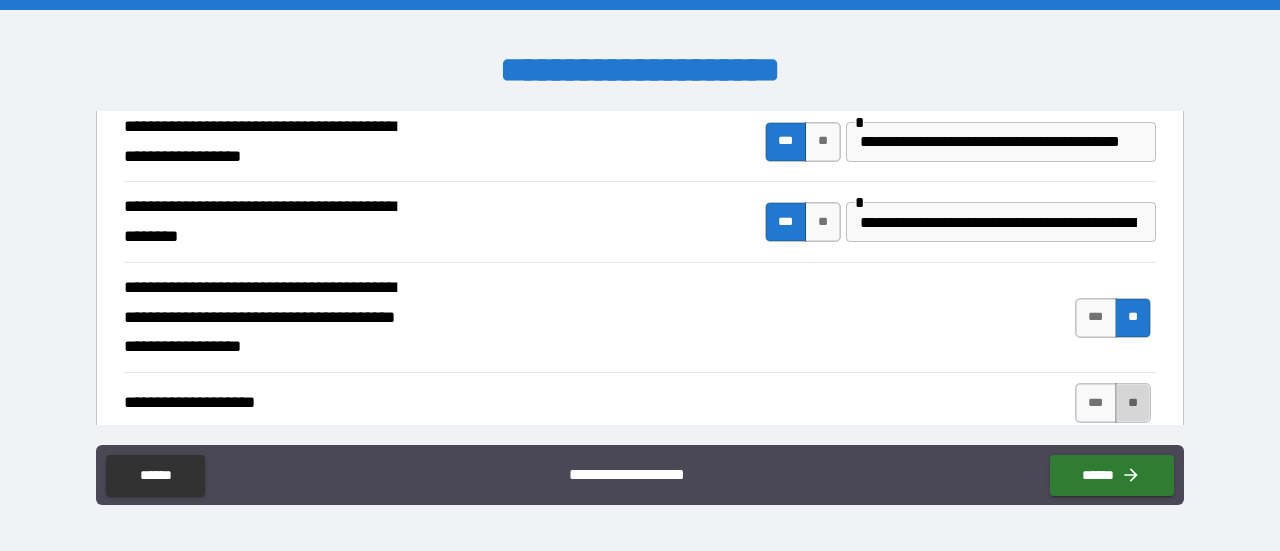 click on "**" at bounding box center (1133, 403) 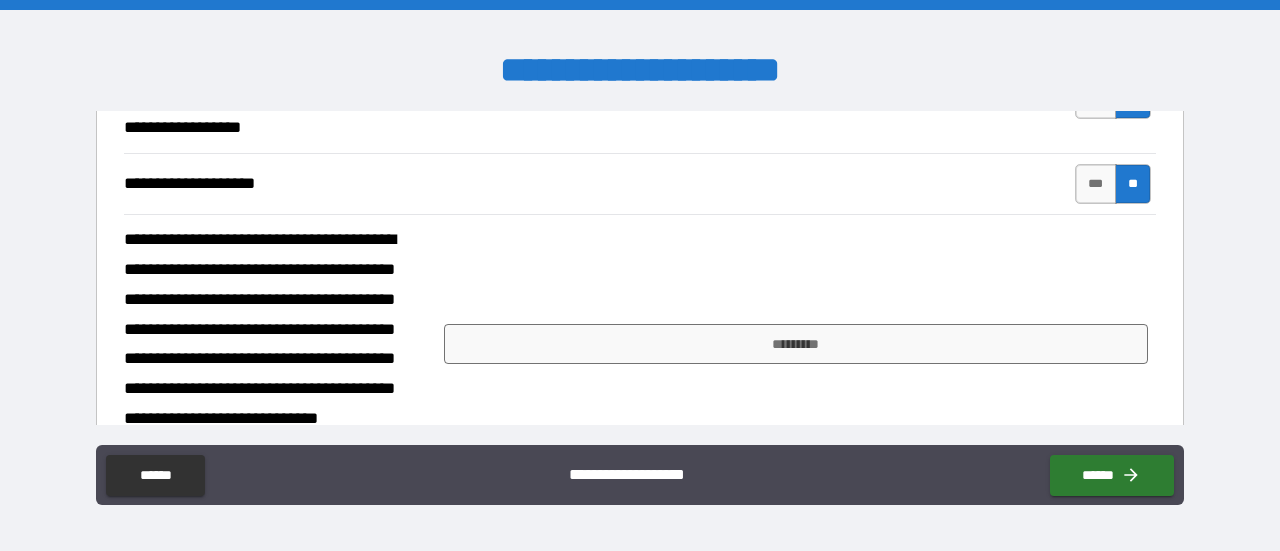scroll, scrollTop: 2209, scrollLeft: 0, axis: vertical 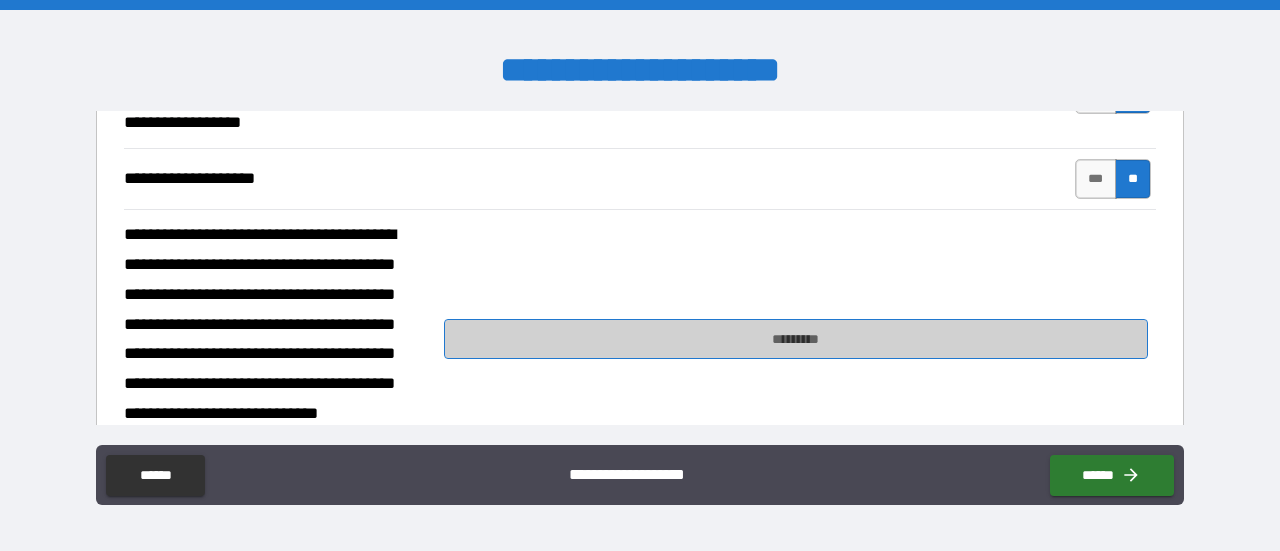 click on "*********" at bounding box center (796, 339) 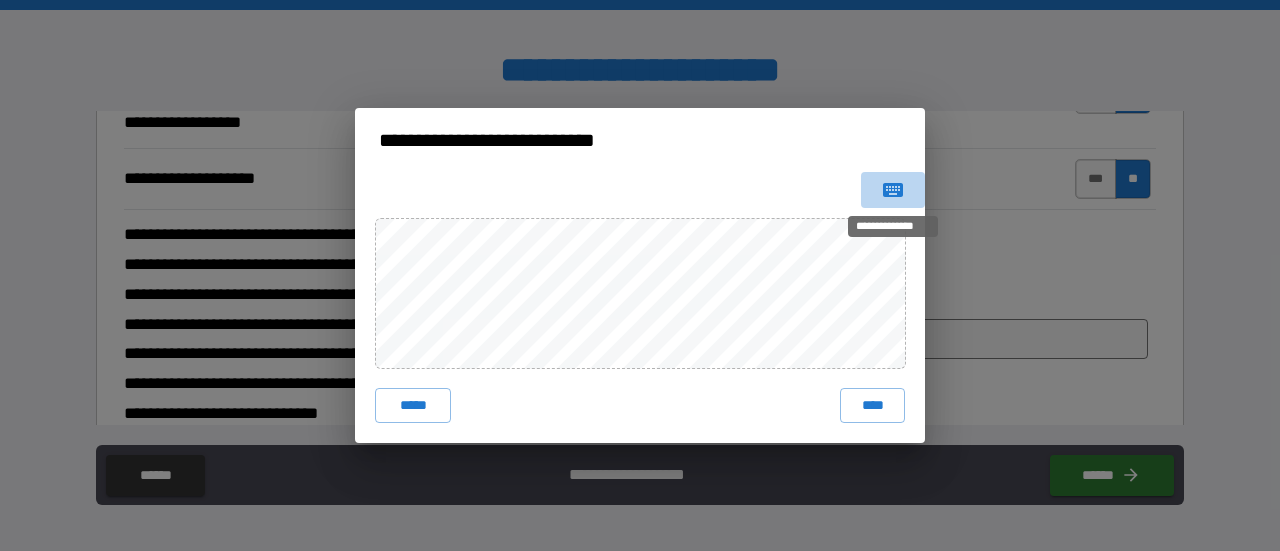 click 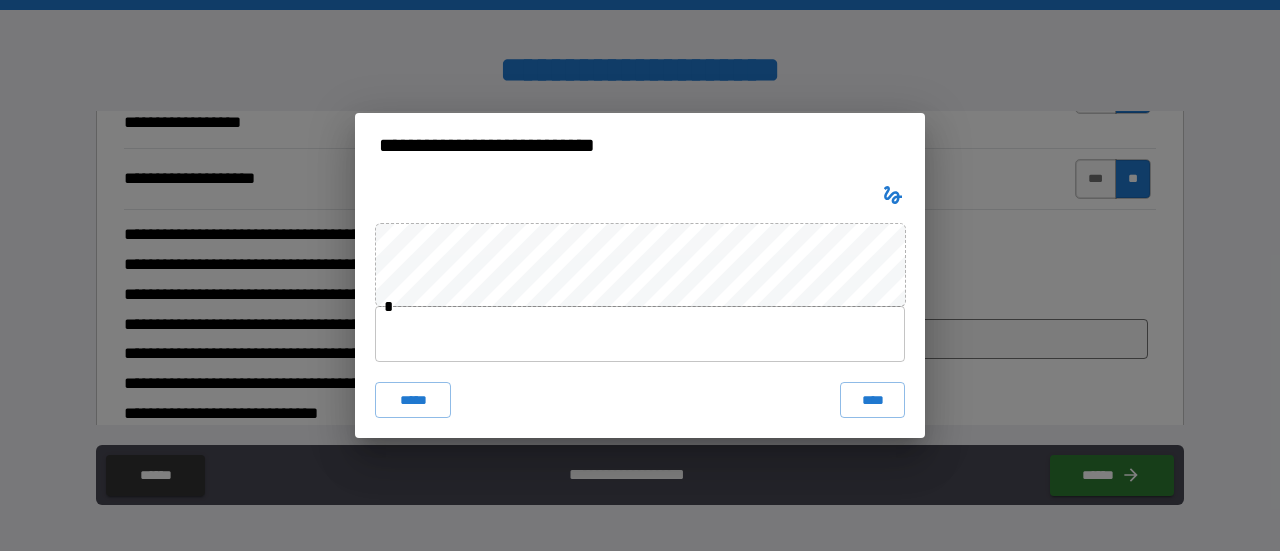 click at bounding box center (640, 334) 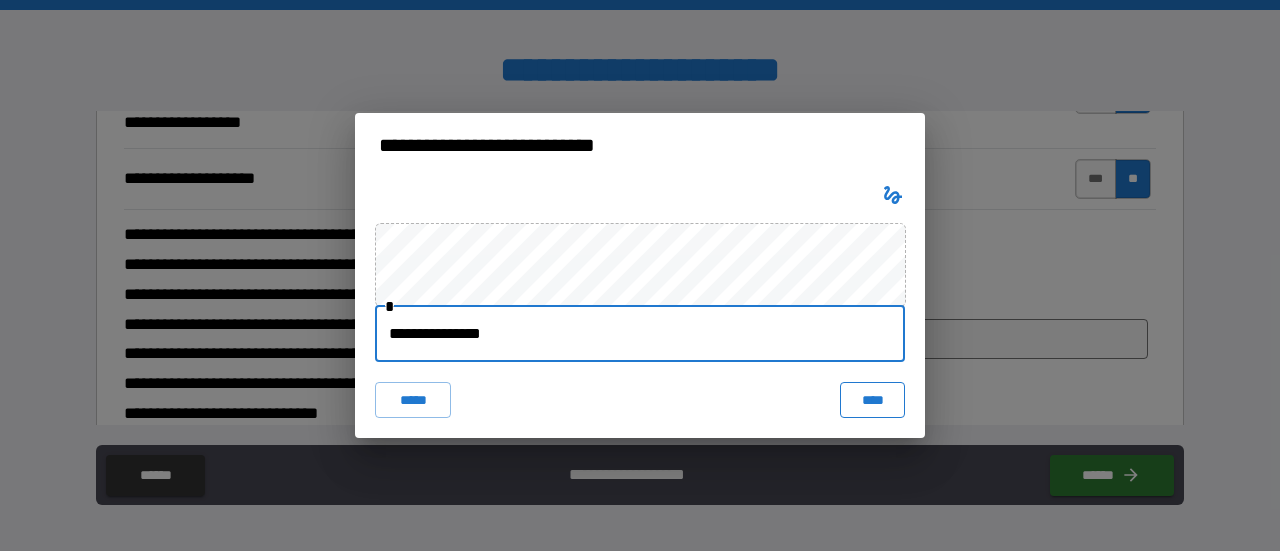 click on "****" at bounding box center [872, 400] 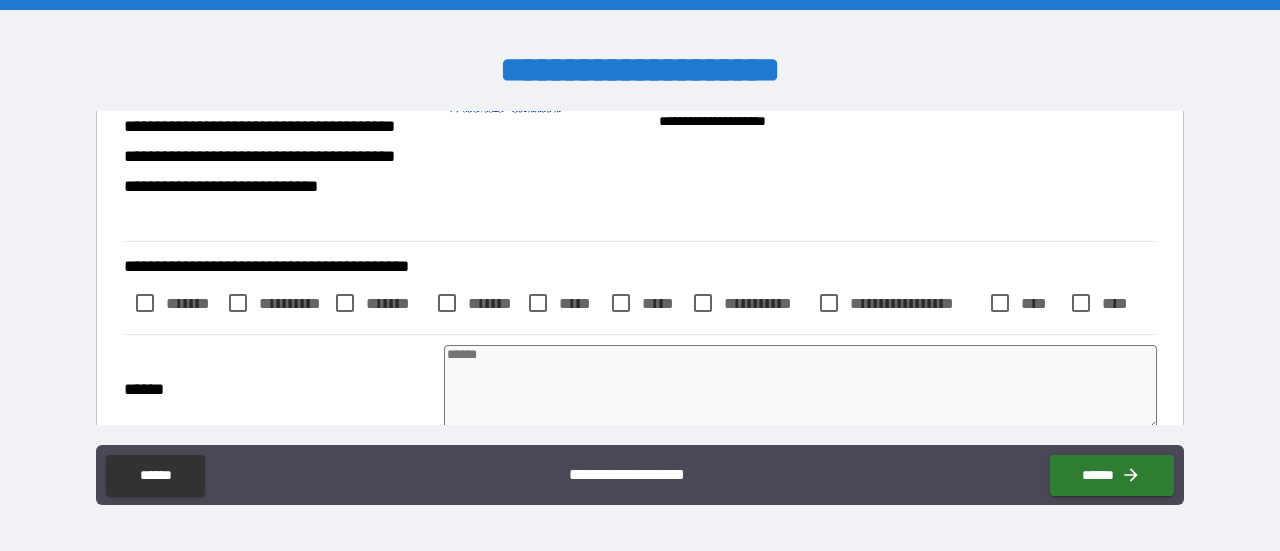 scroll, scrollTop: 2430, scrollLeft: 0, axis: vertical 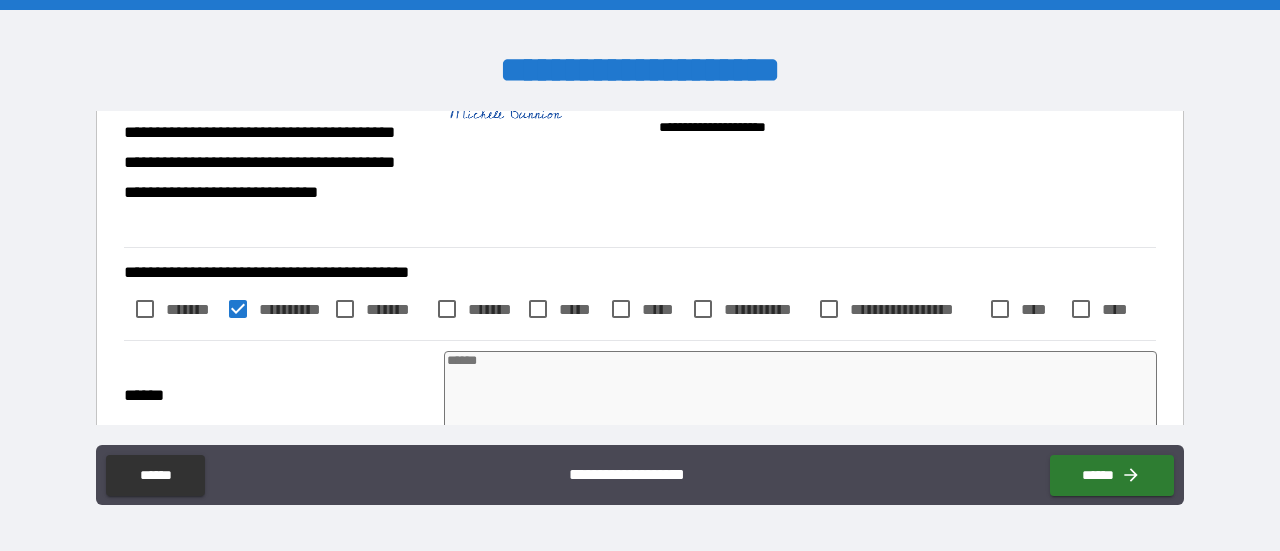 click at bounding box center [800, 394] 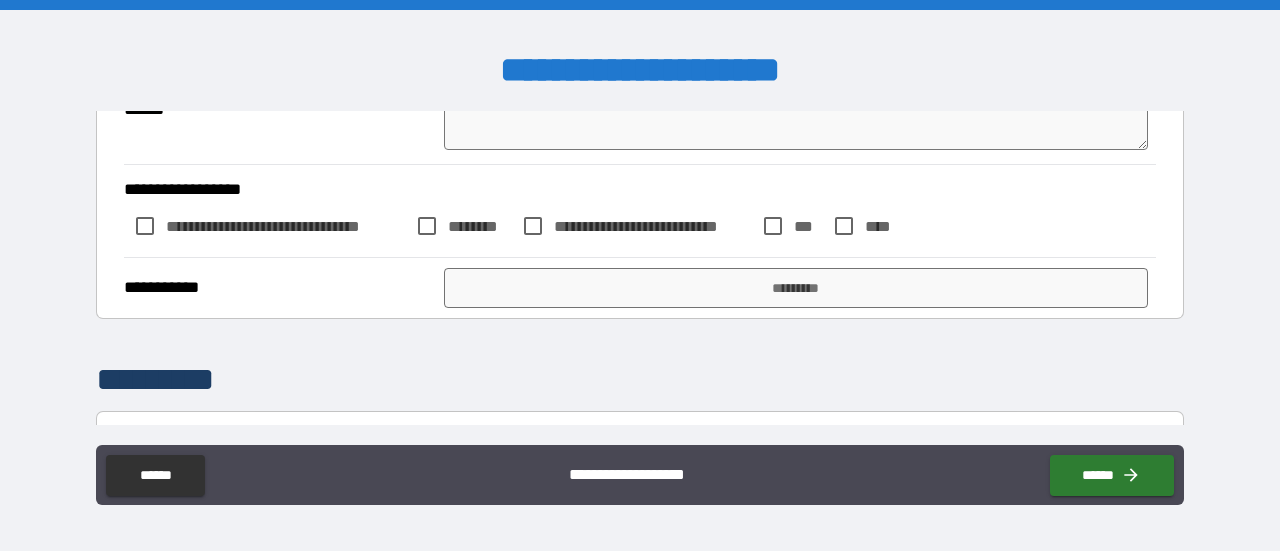 scroll, scrollTop: 2719, scrollLeft: 0, axis: vertical 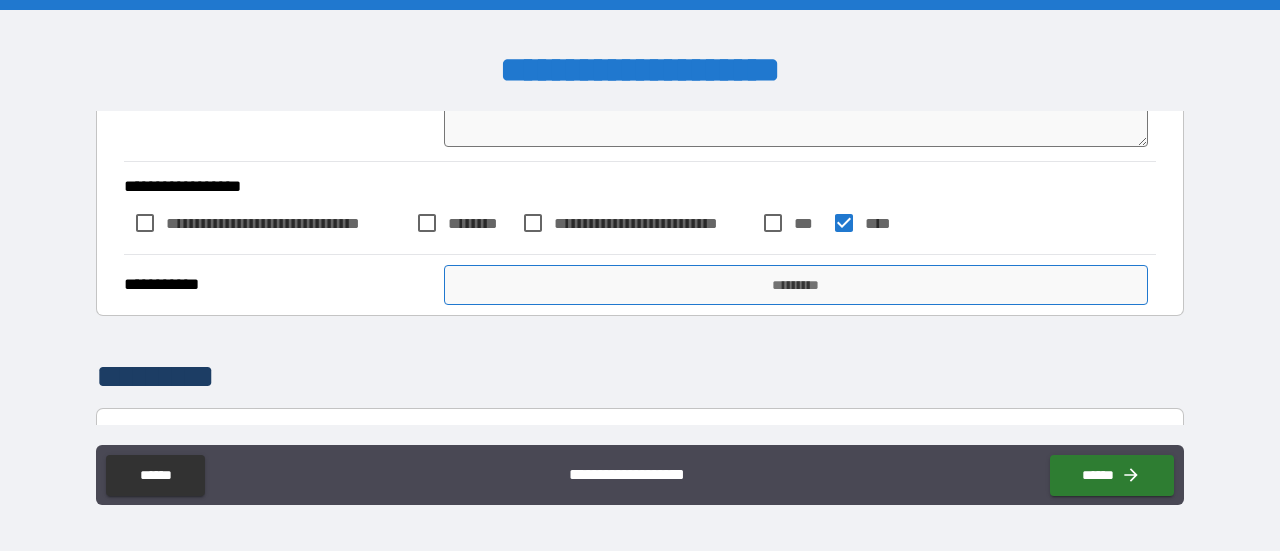 click on "*********" at bounding box center (796, 285) 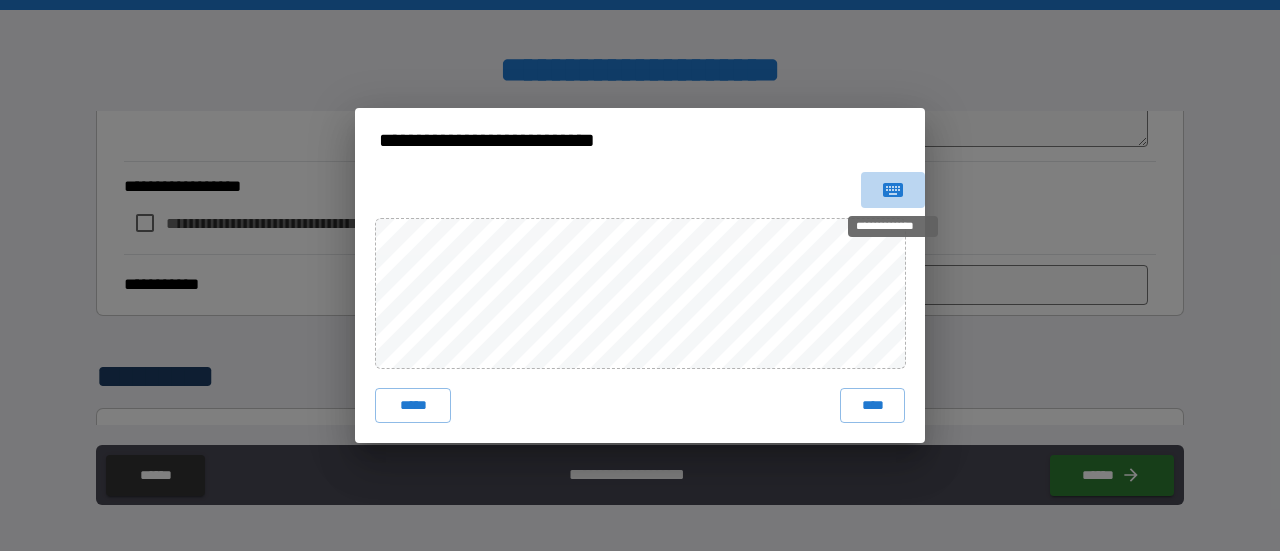 click 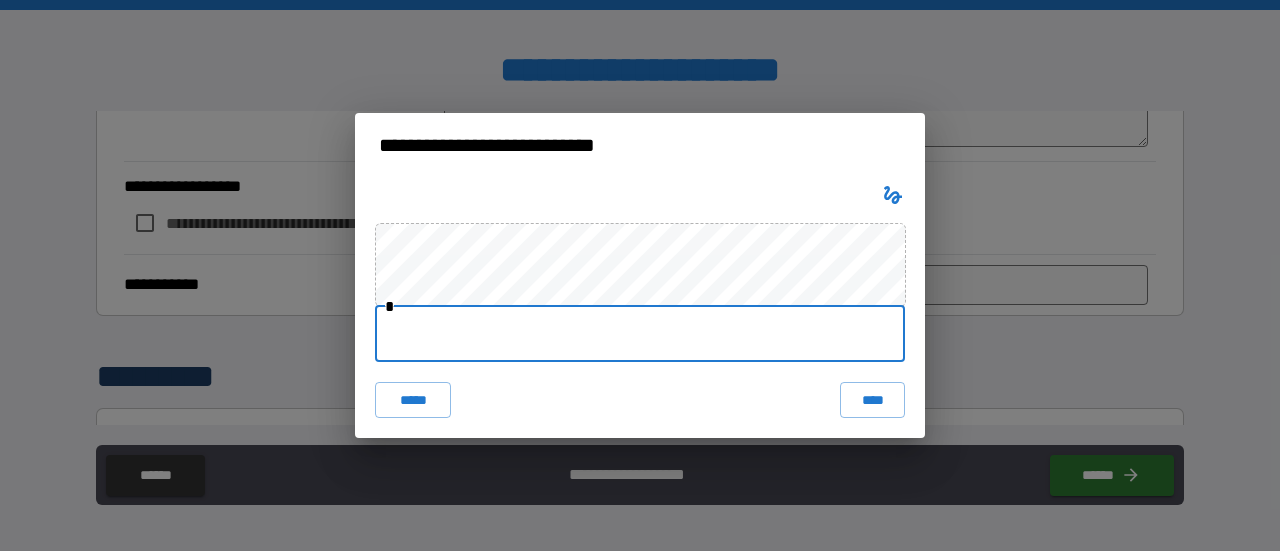 click at bounding box center (640, 334) 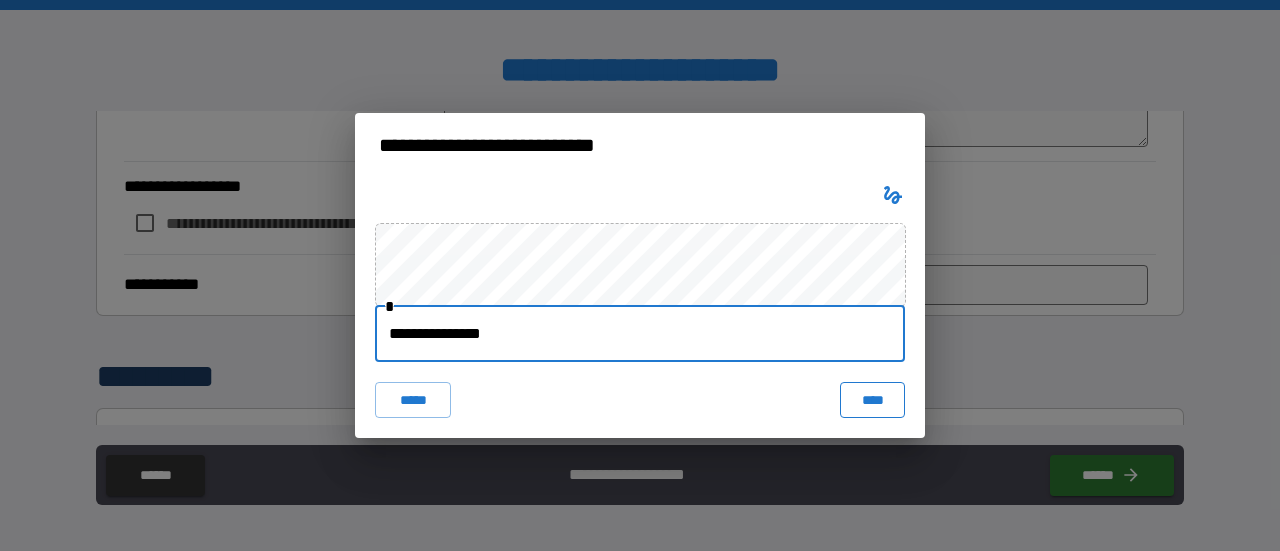 click on "****" at bounding box center [872, 400] 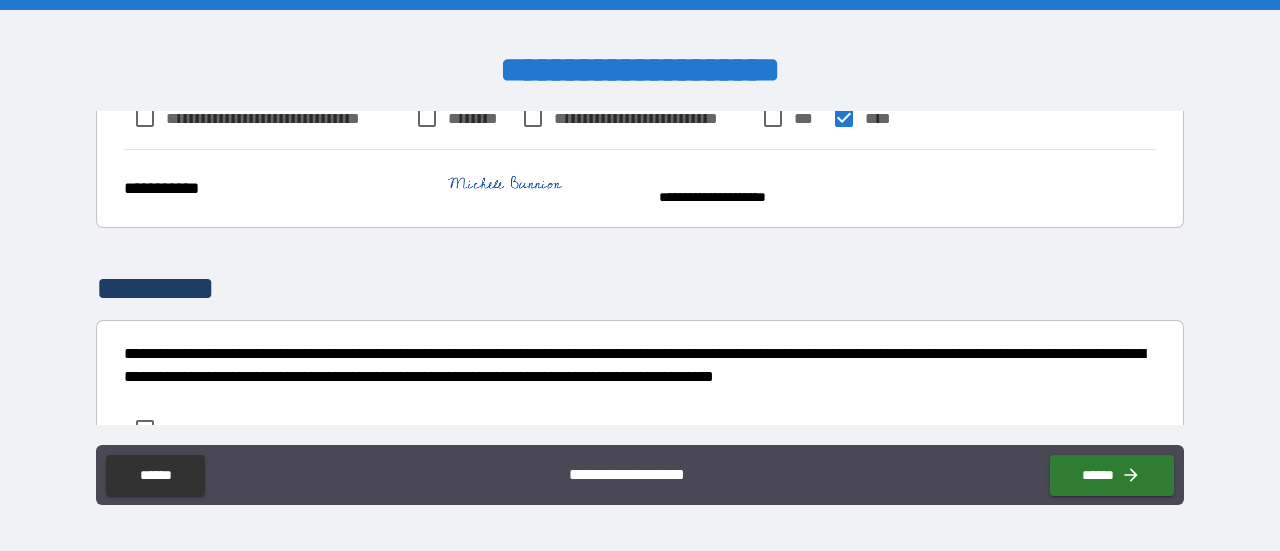 scroll, scrollTop: 2966, scrollLeft: 0, axis: vertical 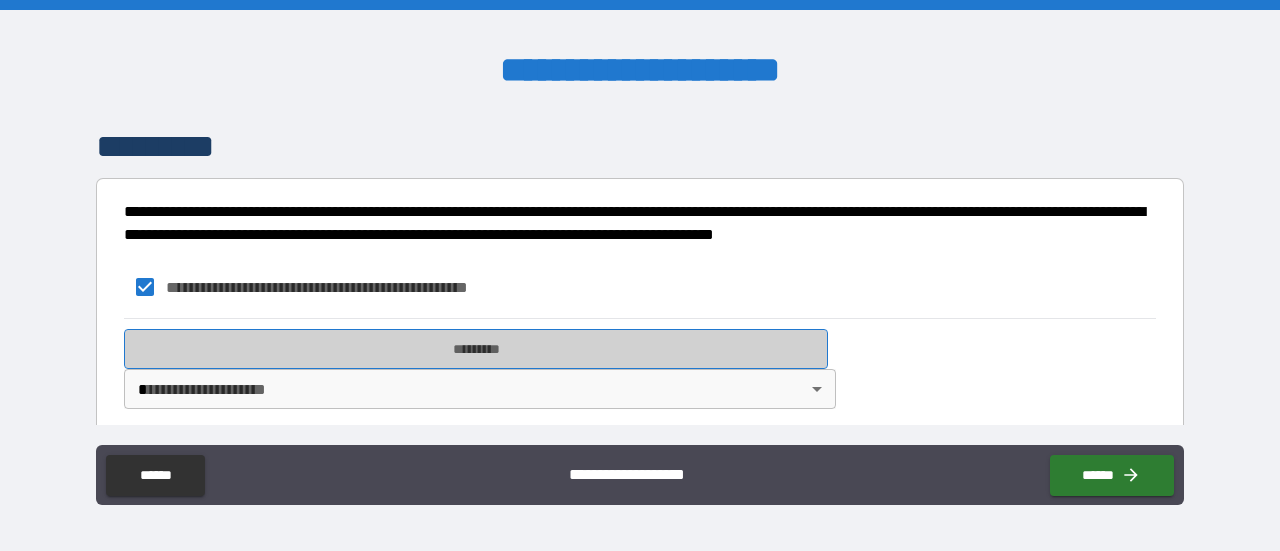 click on "*********" at bounding box center [476, 349] 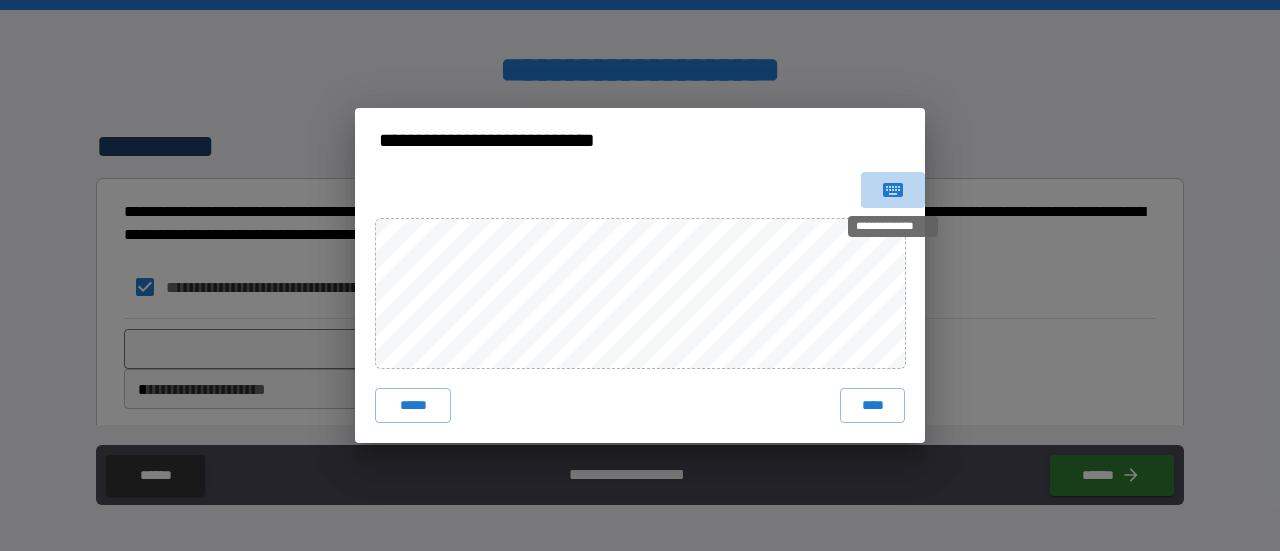 click 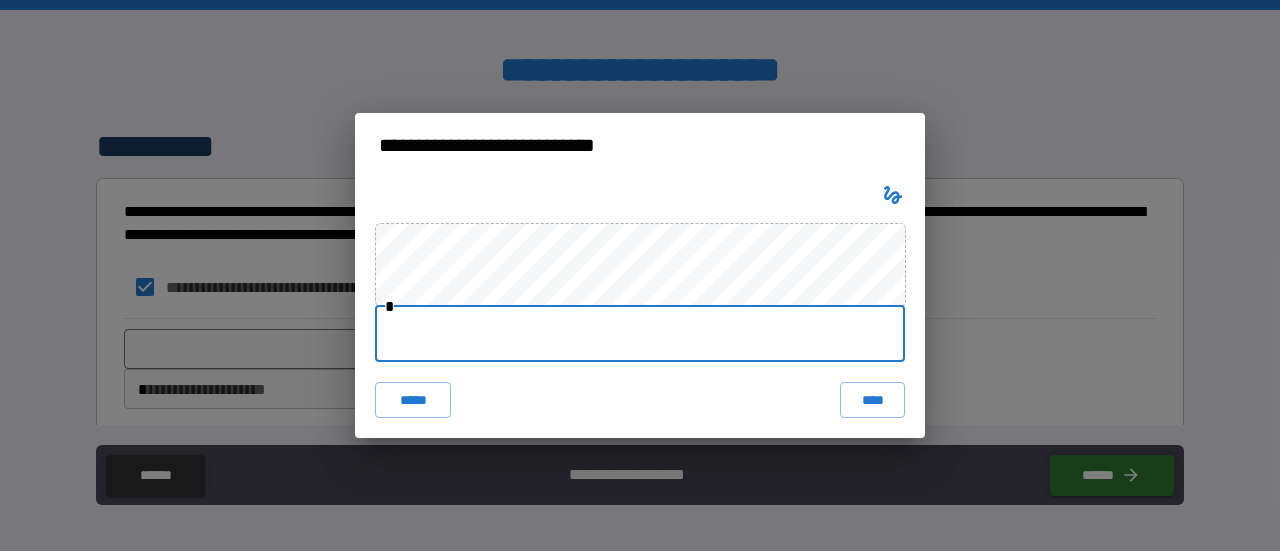 click at bounding box center (640, 334) 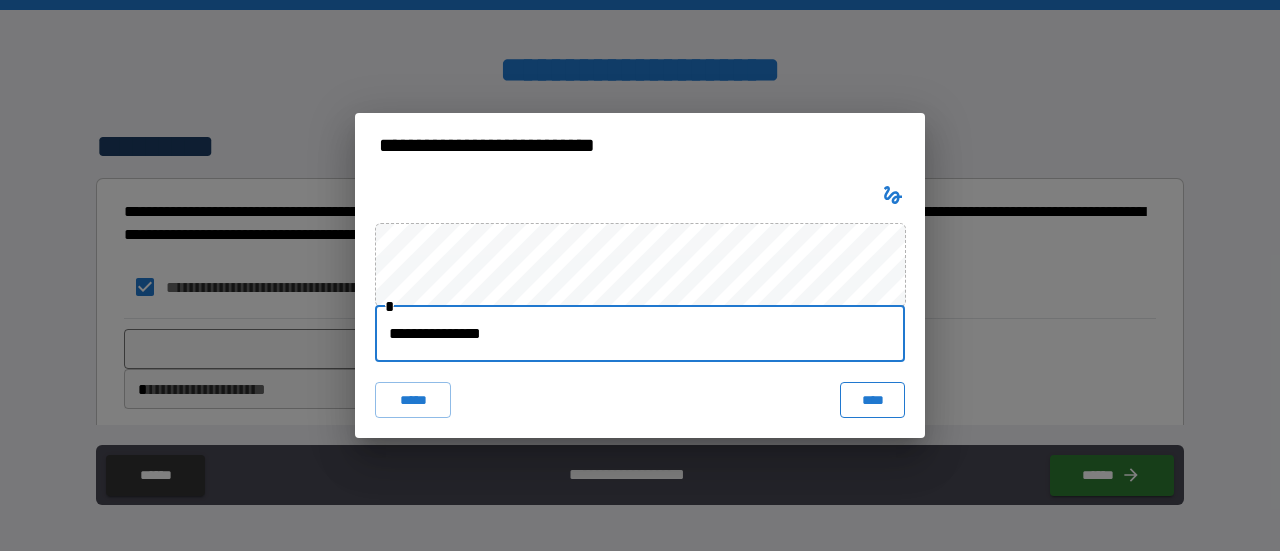 click on "****" at bounding box center [872, 400] 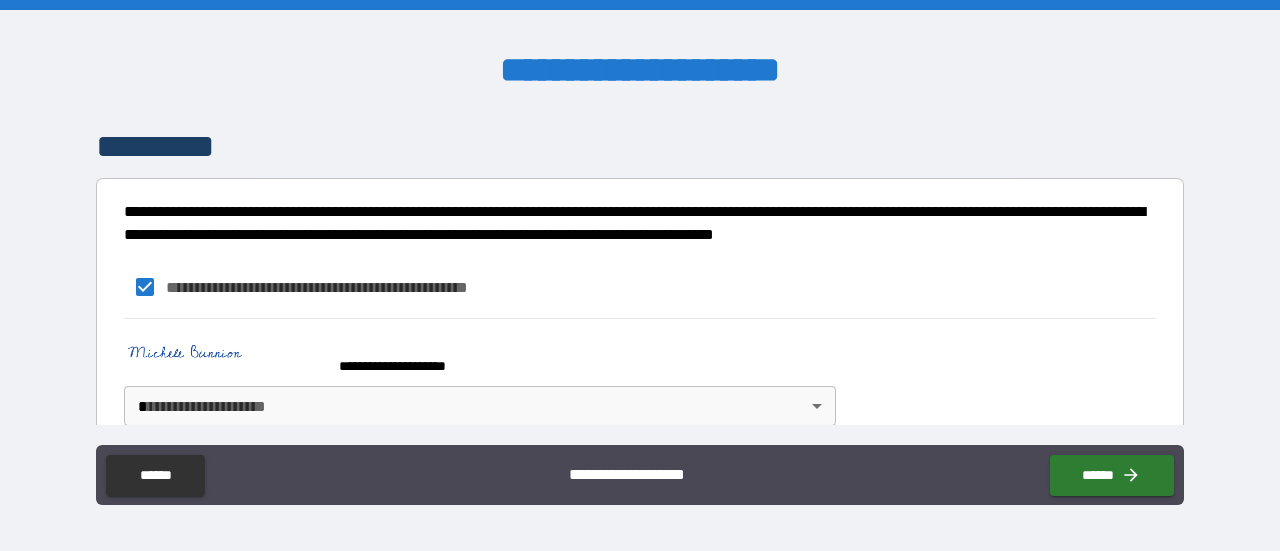 scroll, scrollTop: 2982, scrollLeft: 0, axis: vertical 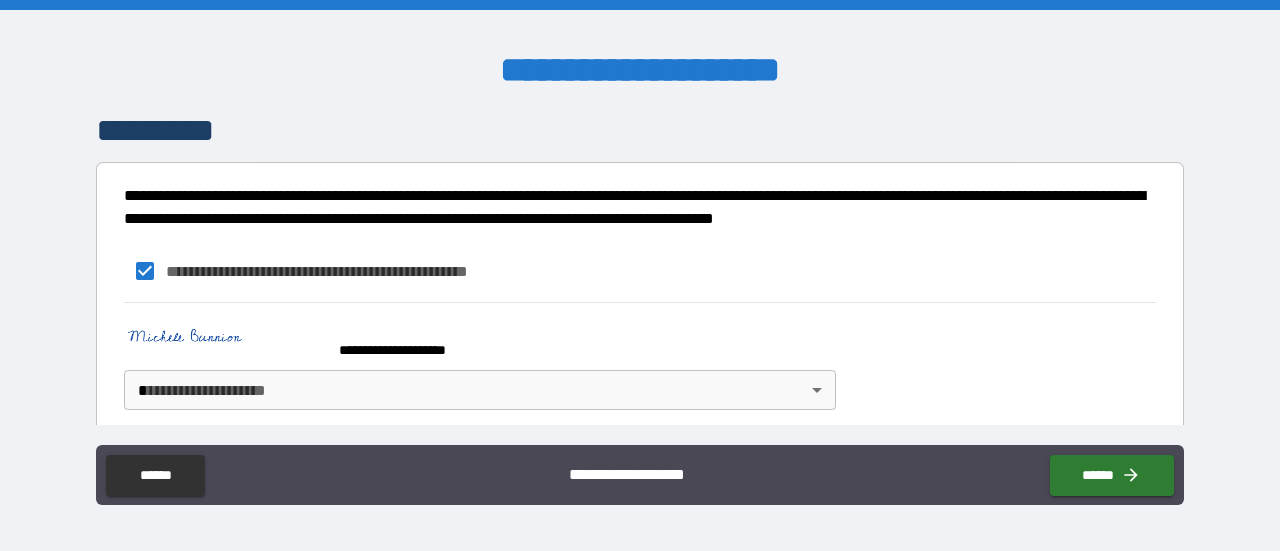 click on "**********" at bounding box center (640, 275) 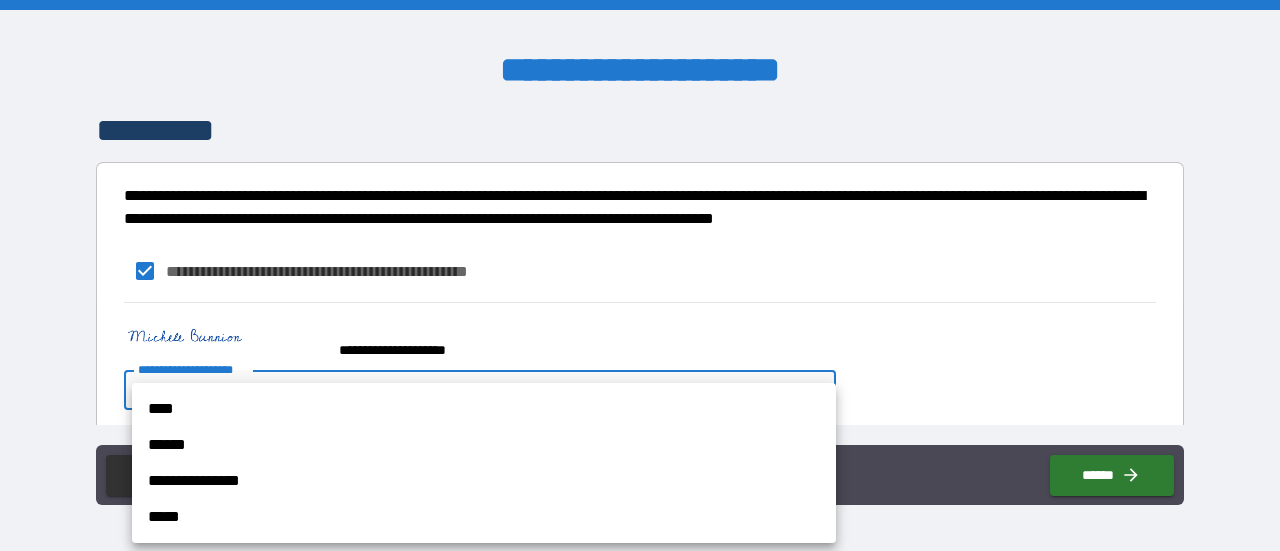 click on "****" at bounding box center [484, 409] 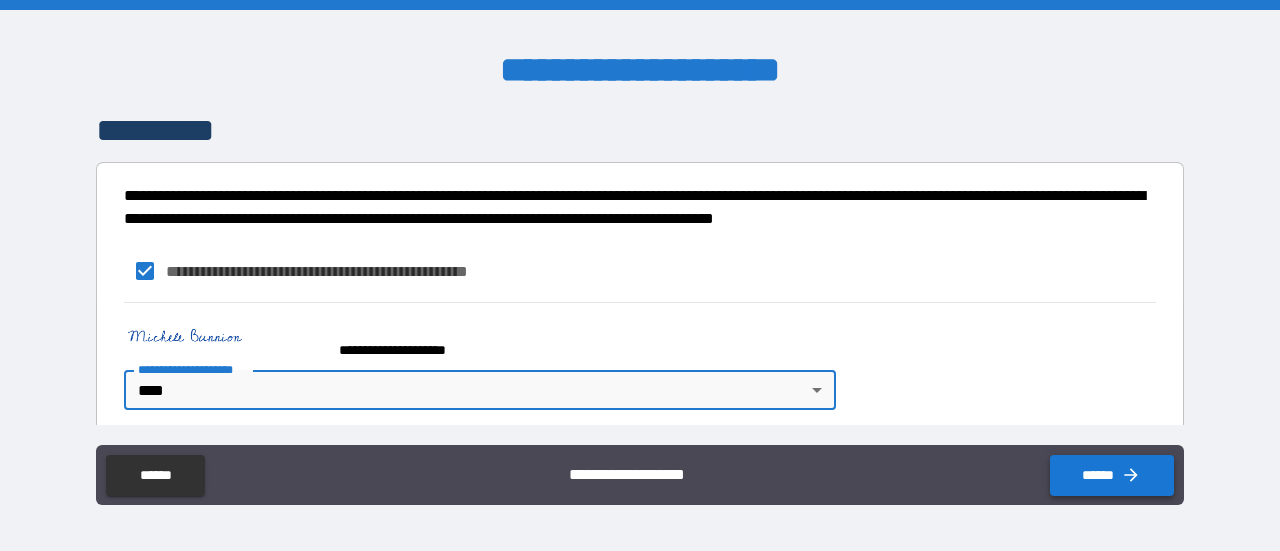 click on "******" at bounding box center (1112, 475) 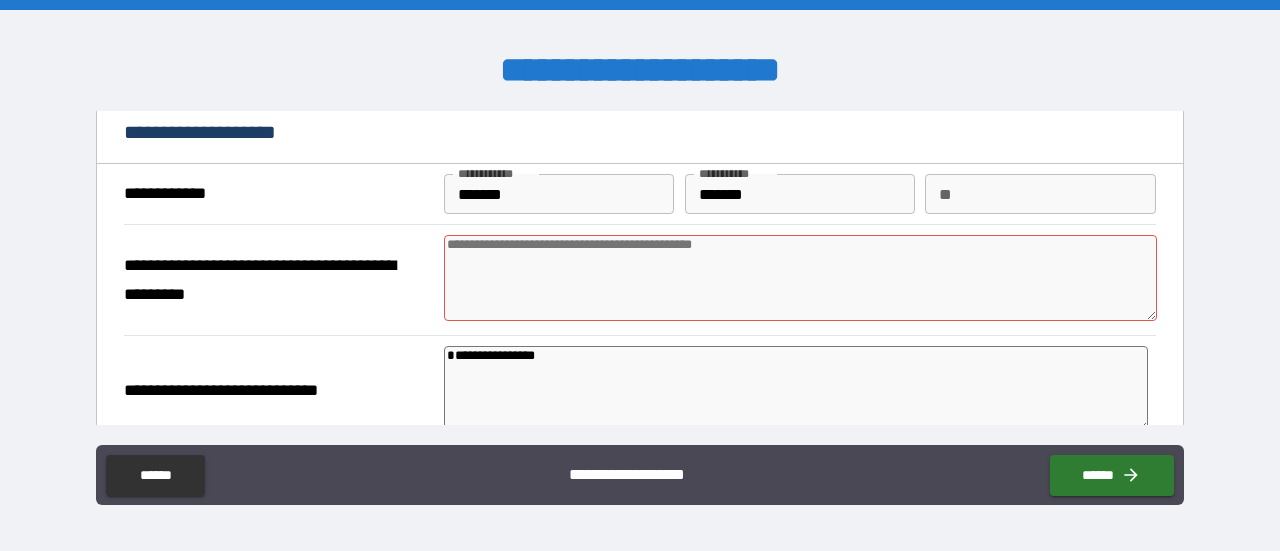 scroll, scrollTop: 10, scrollLeft: 0, axis: vertical 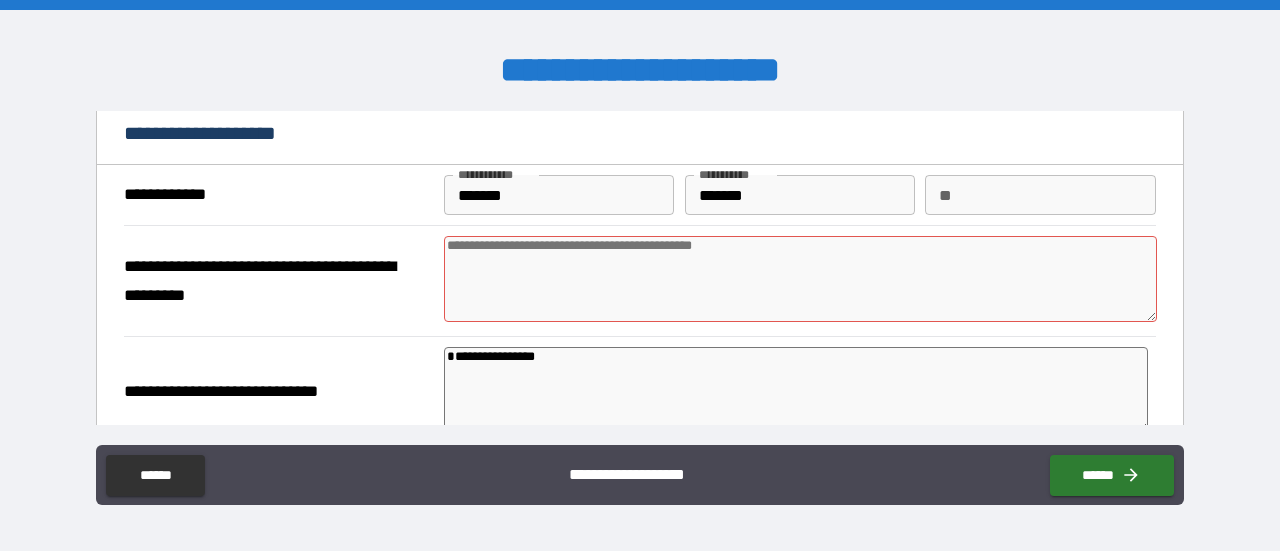 click at bounding box center (800, 279) 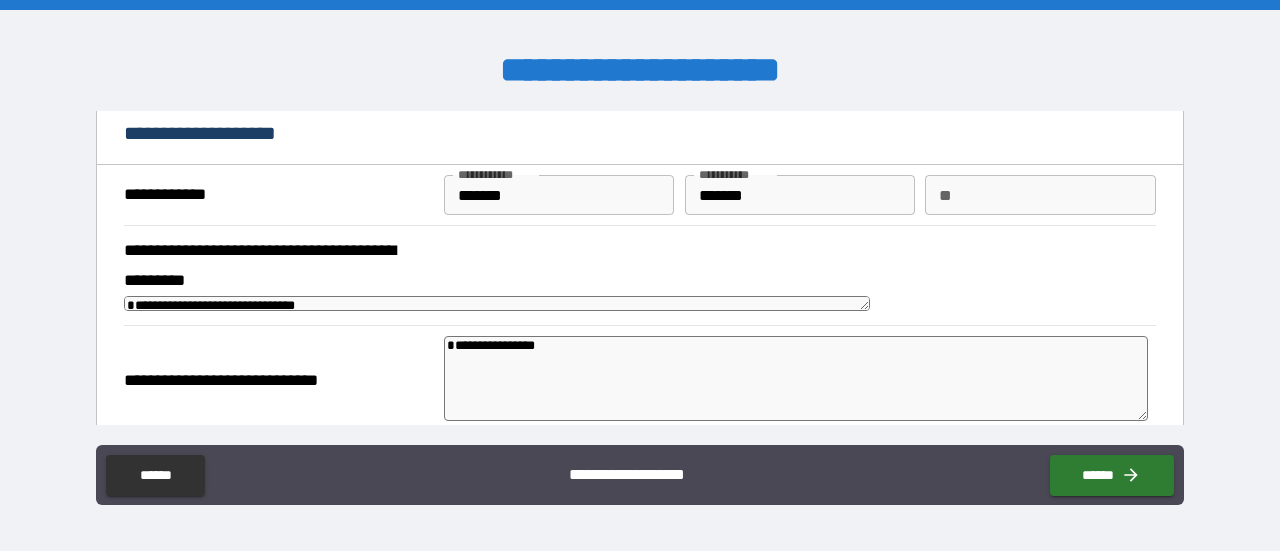 click on "**********" at bounding box center [497, 303] 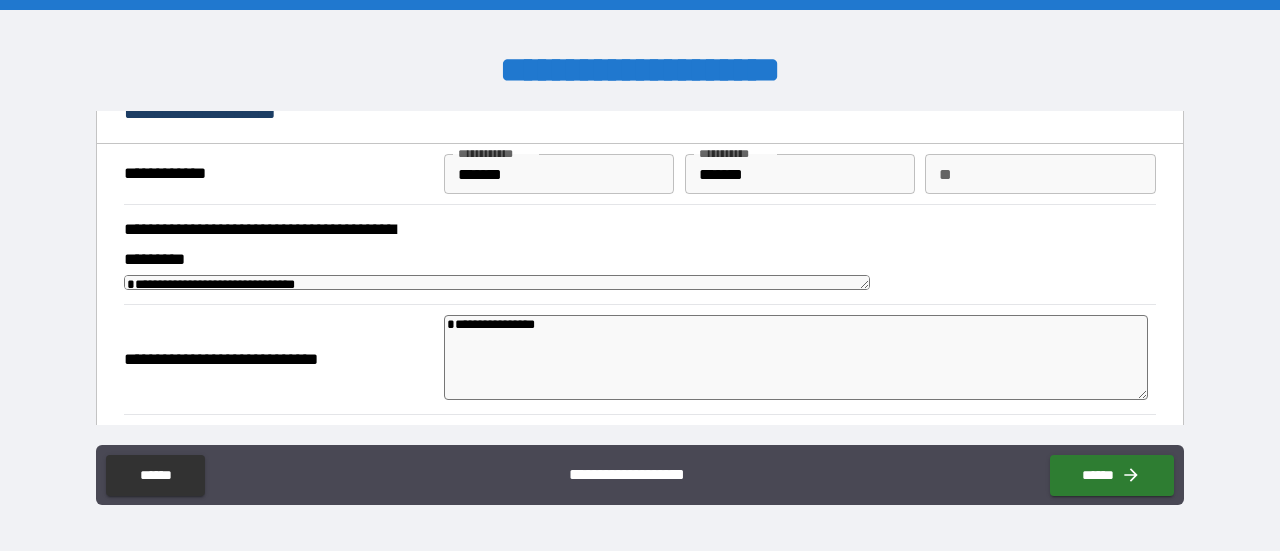scroll, scrollTop: 43, scrollLeft: 0, axis: vertical 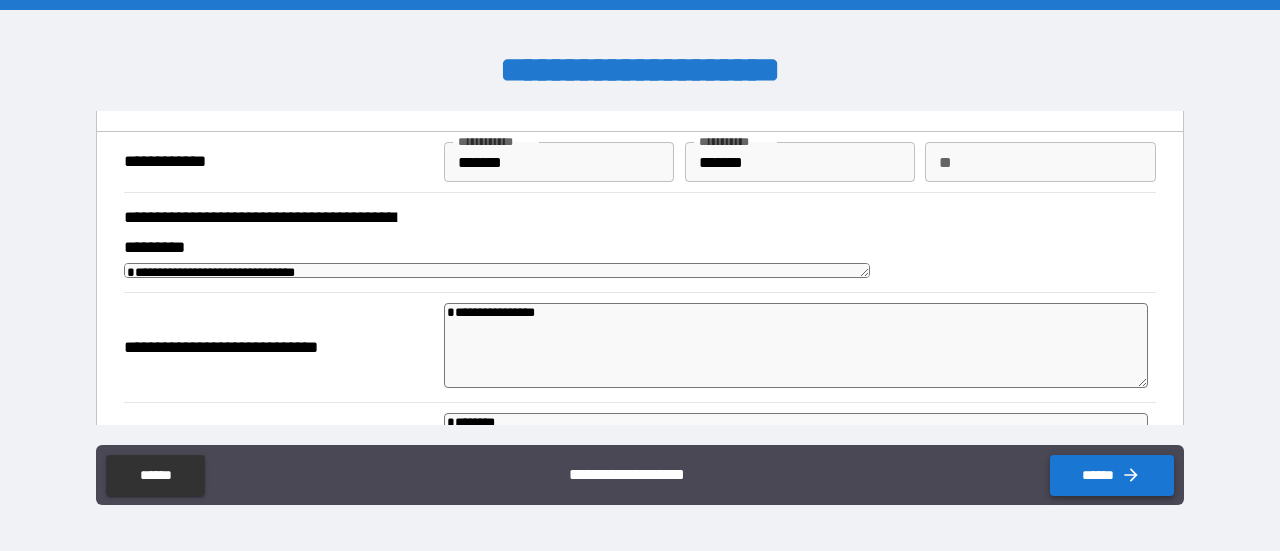 click on "******" at bounding box center [1112, 475] 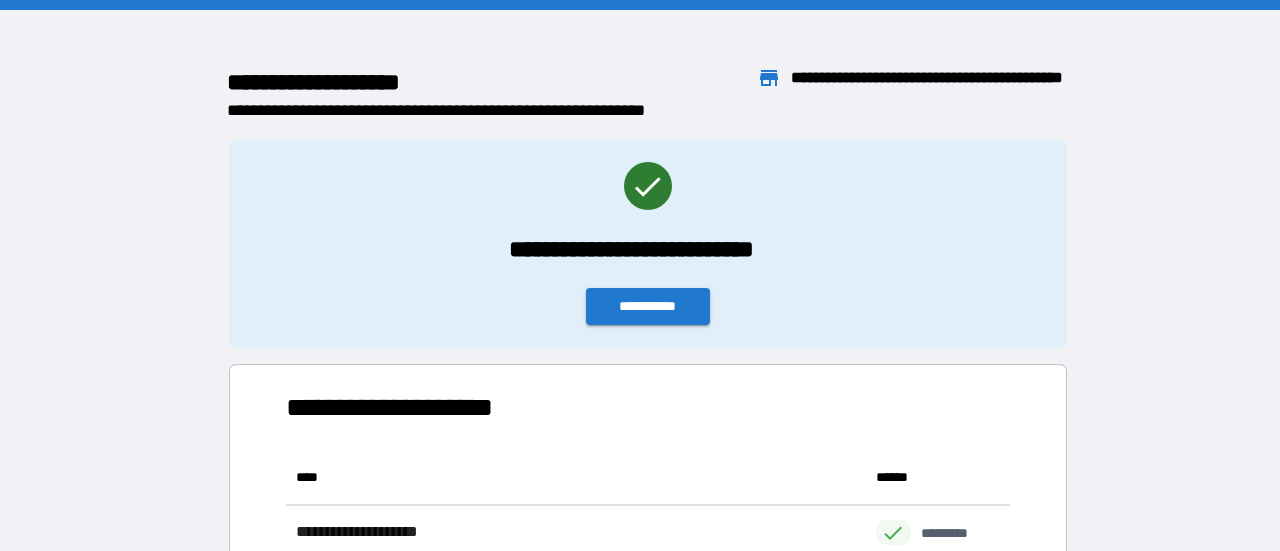 scroll, scrollTop: 16, scrollLeft: 16, axis: both 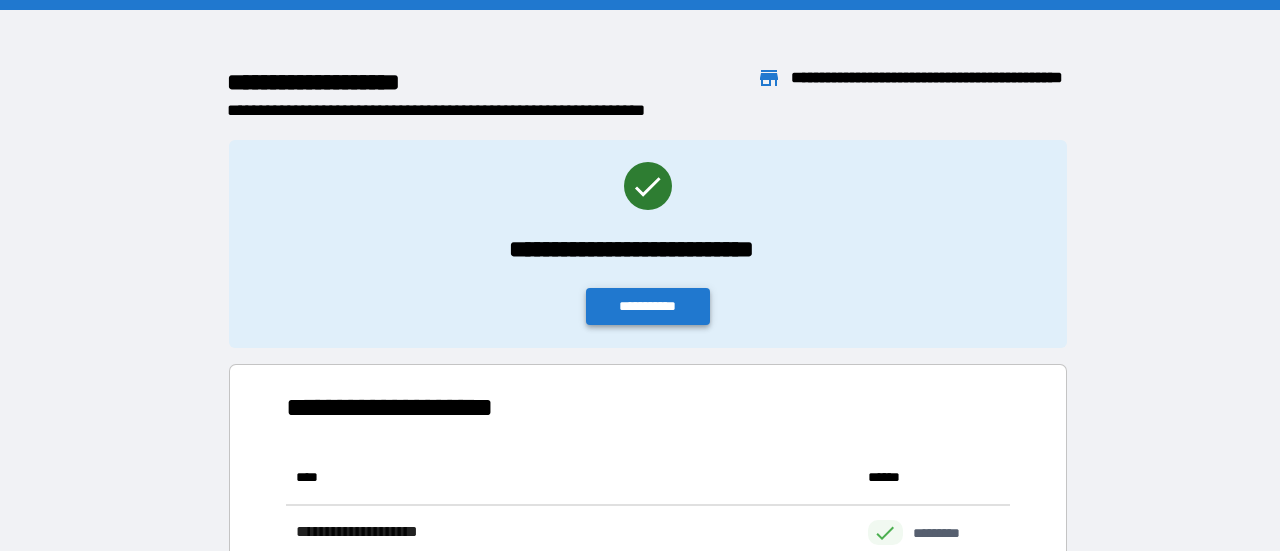 click on "**********" at bounding box center (648, 306) 